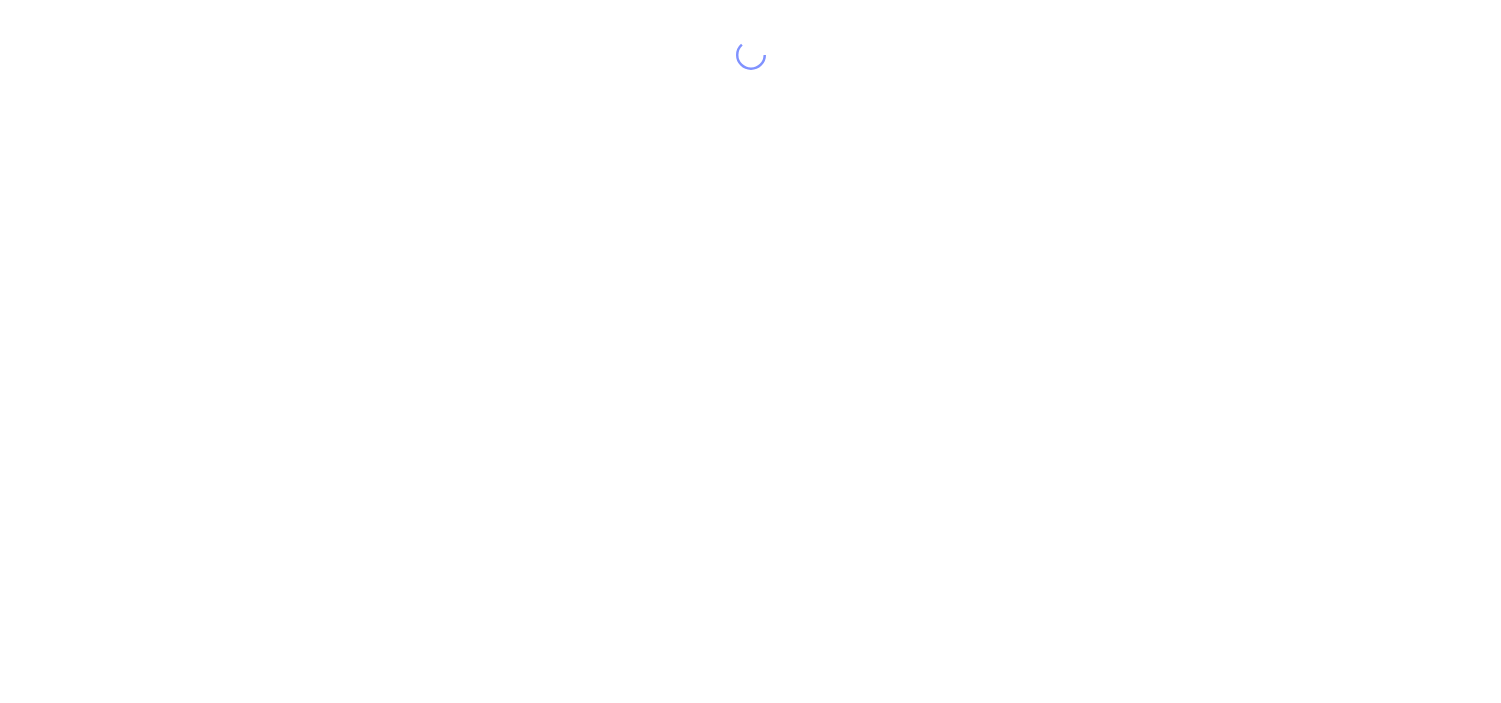 scroll, scrollTop: 0, scrollLeft: 0, axis: both 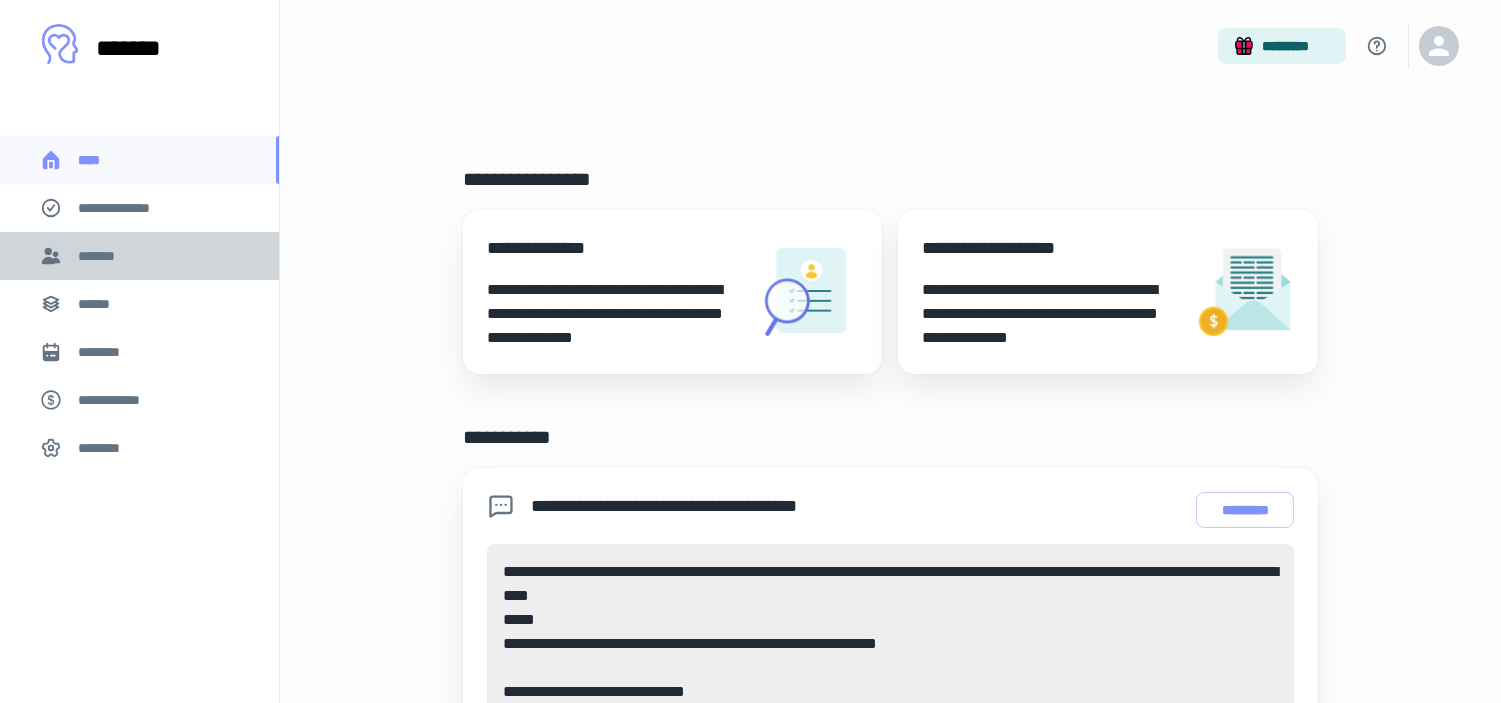 click on "*******" at bounding box center (101, 256) 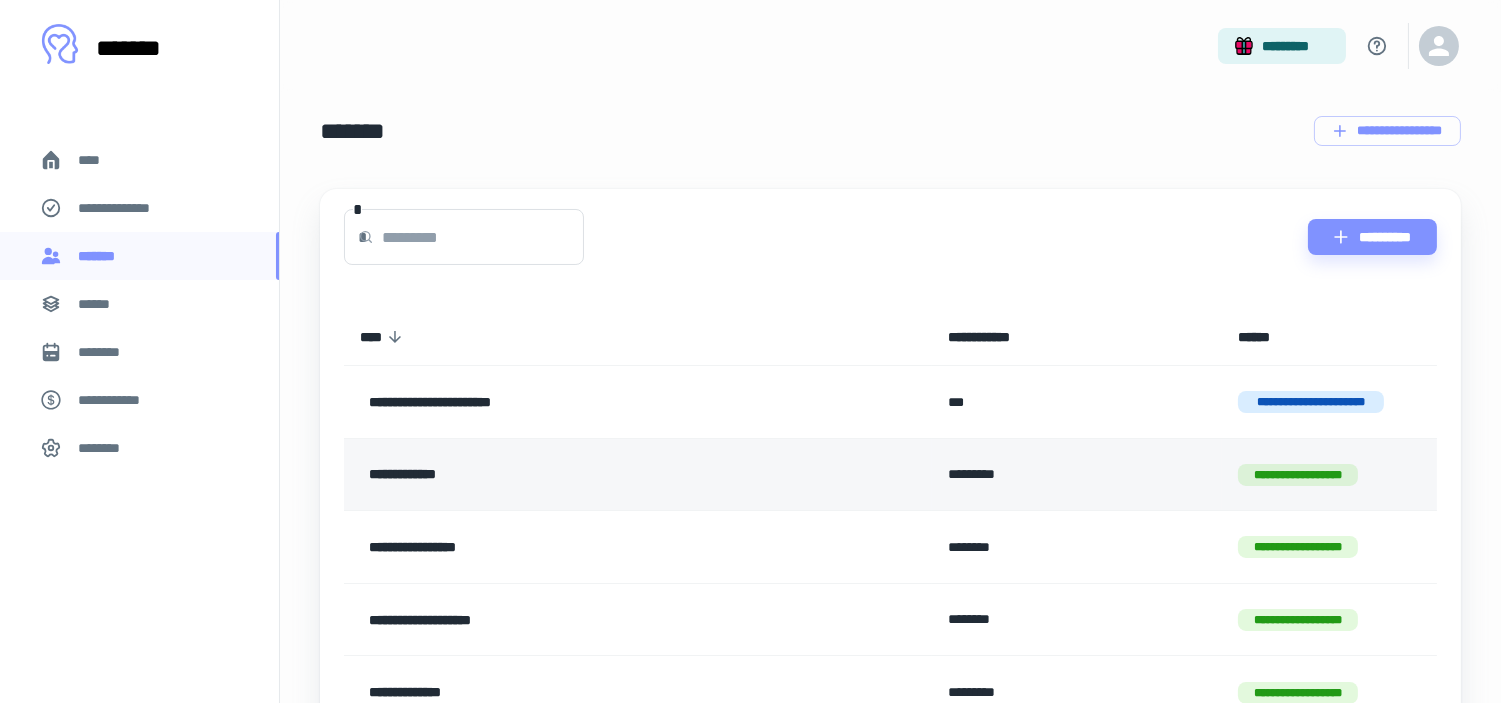 scroll, scrollTop: 0, scrollLeft: 0, axis: both 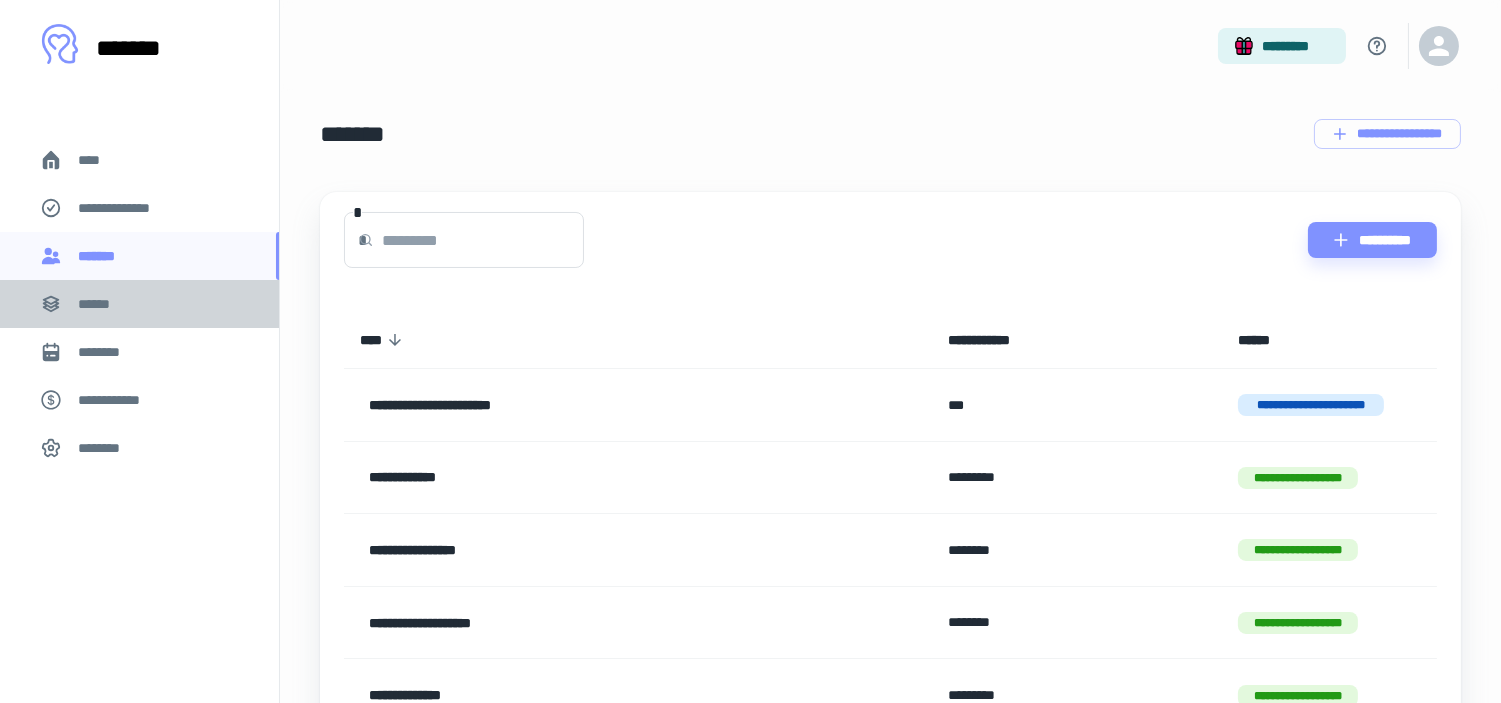 click on "******" at bounding box center [100, 304] 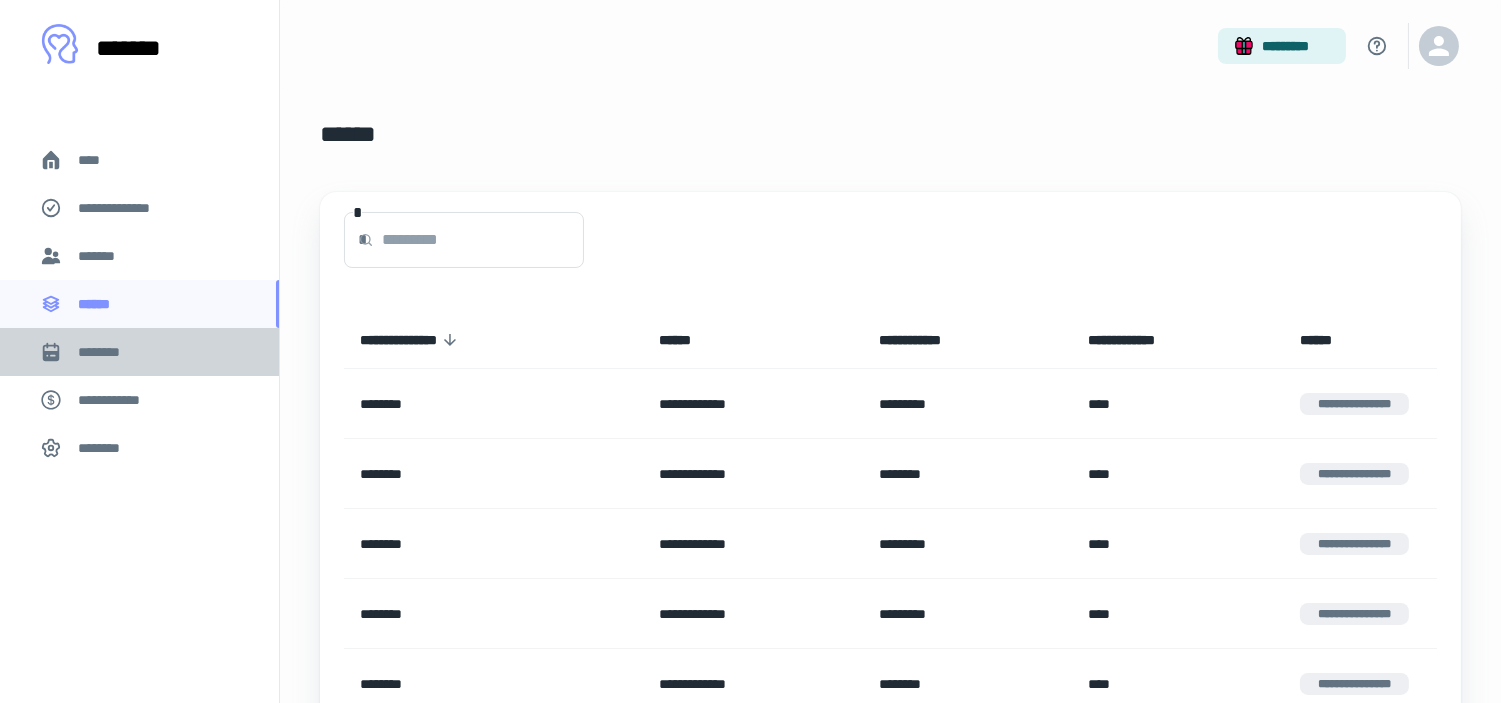 click on "********" at bounding box center [107, 352] 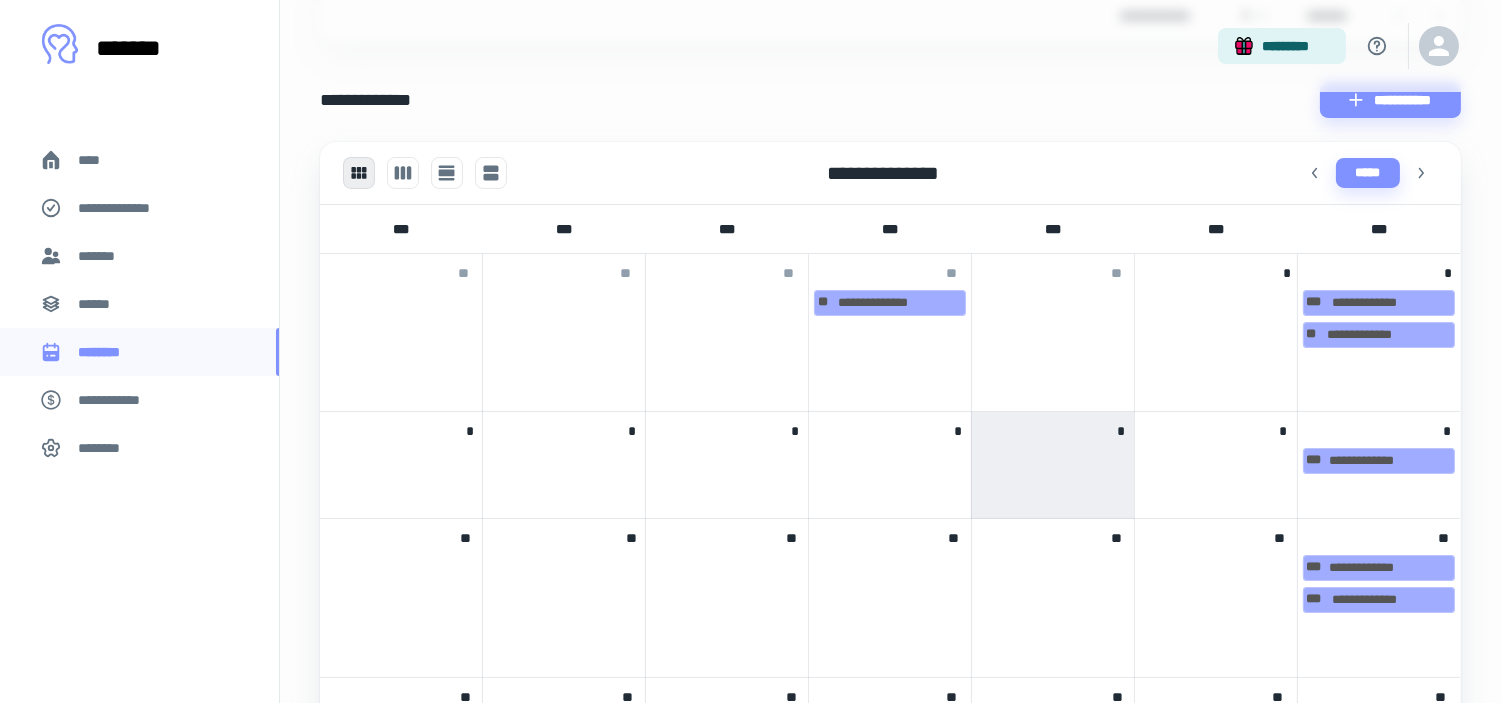 scroll, scrollTop: 472, scrollLeft: 0, axis: vertical 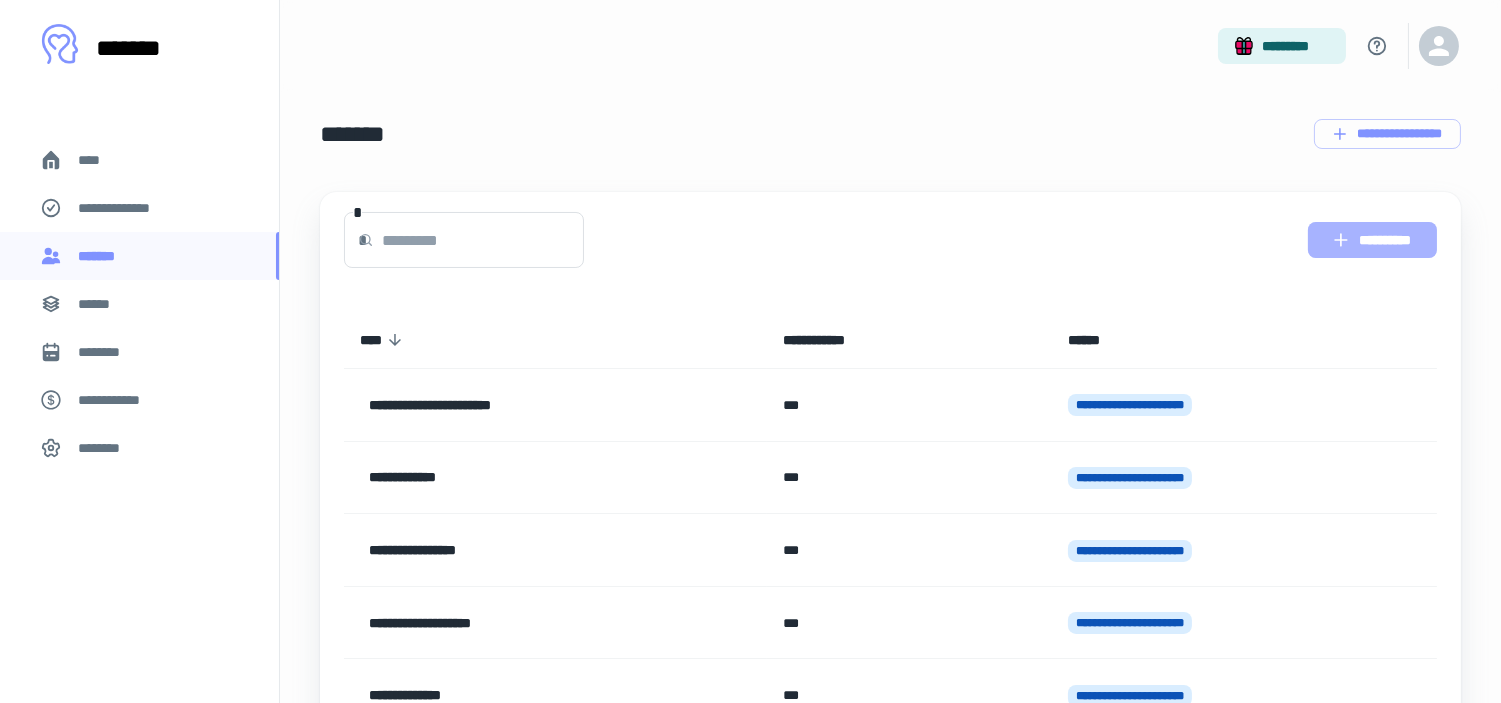 click on "**********" at bounding box center (1372, 240) 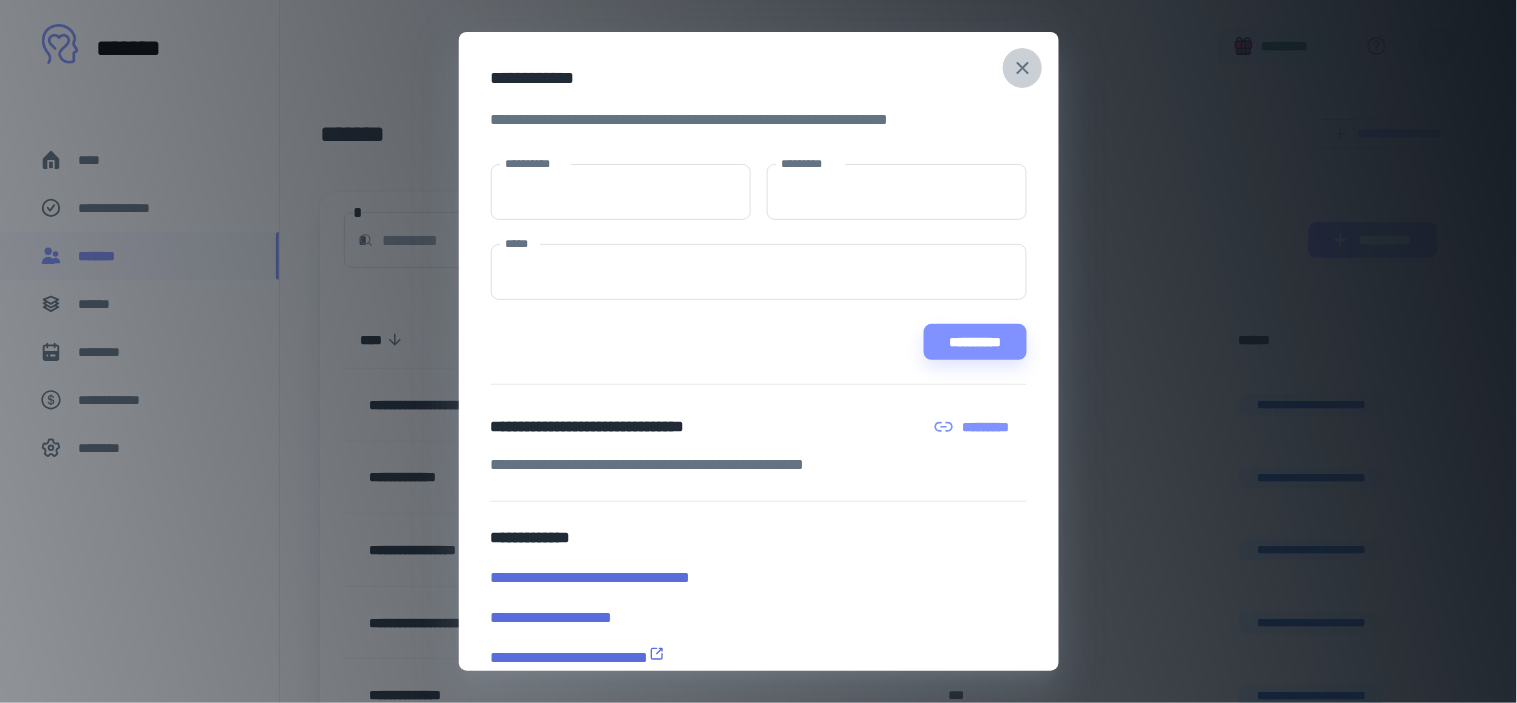 click 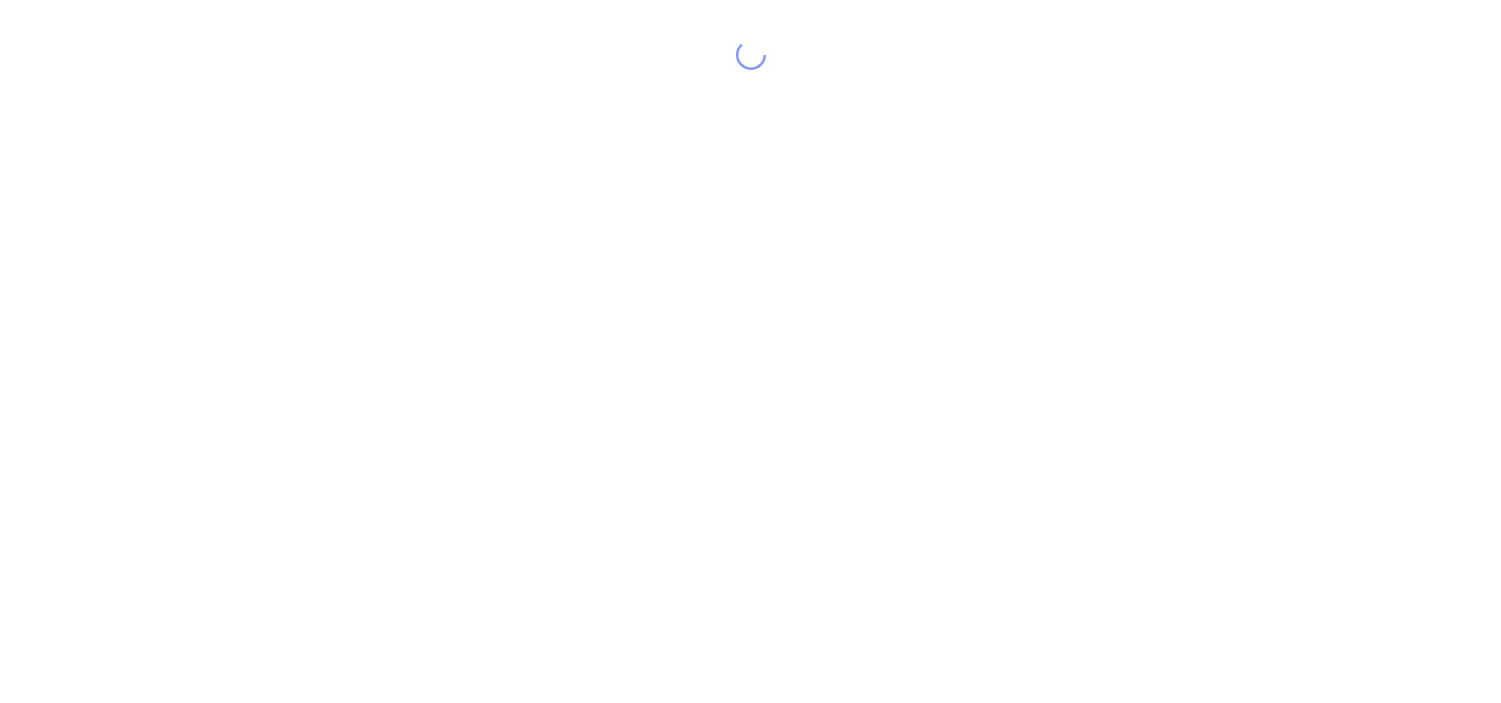 scroll, scrollTop: 0, scrollLeft: 0, axis: both 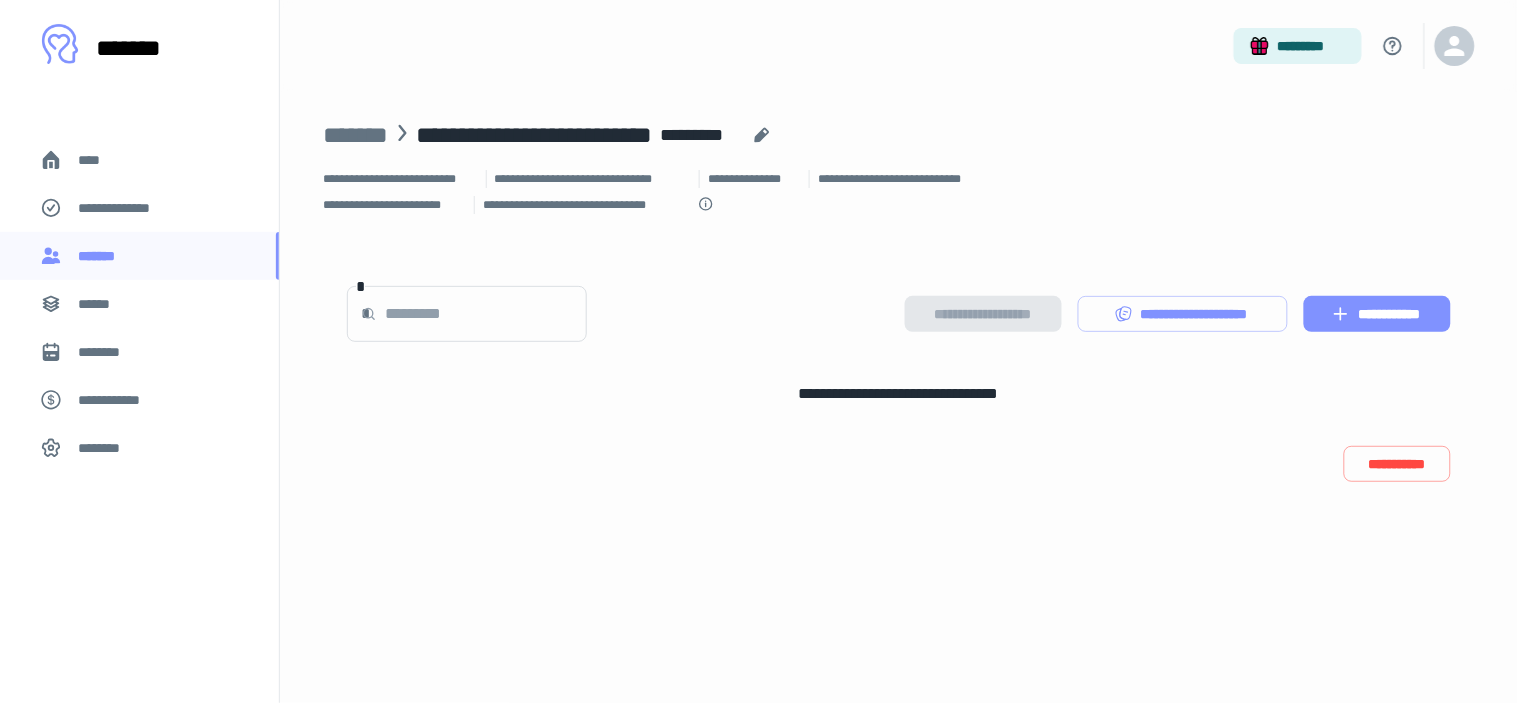click on "**********" at bounding box center [1377, 314] 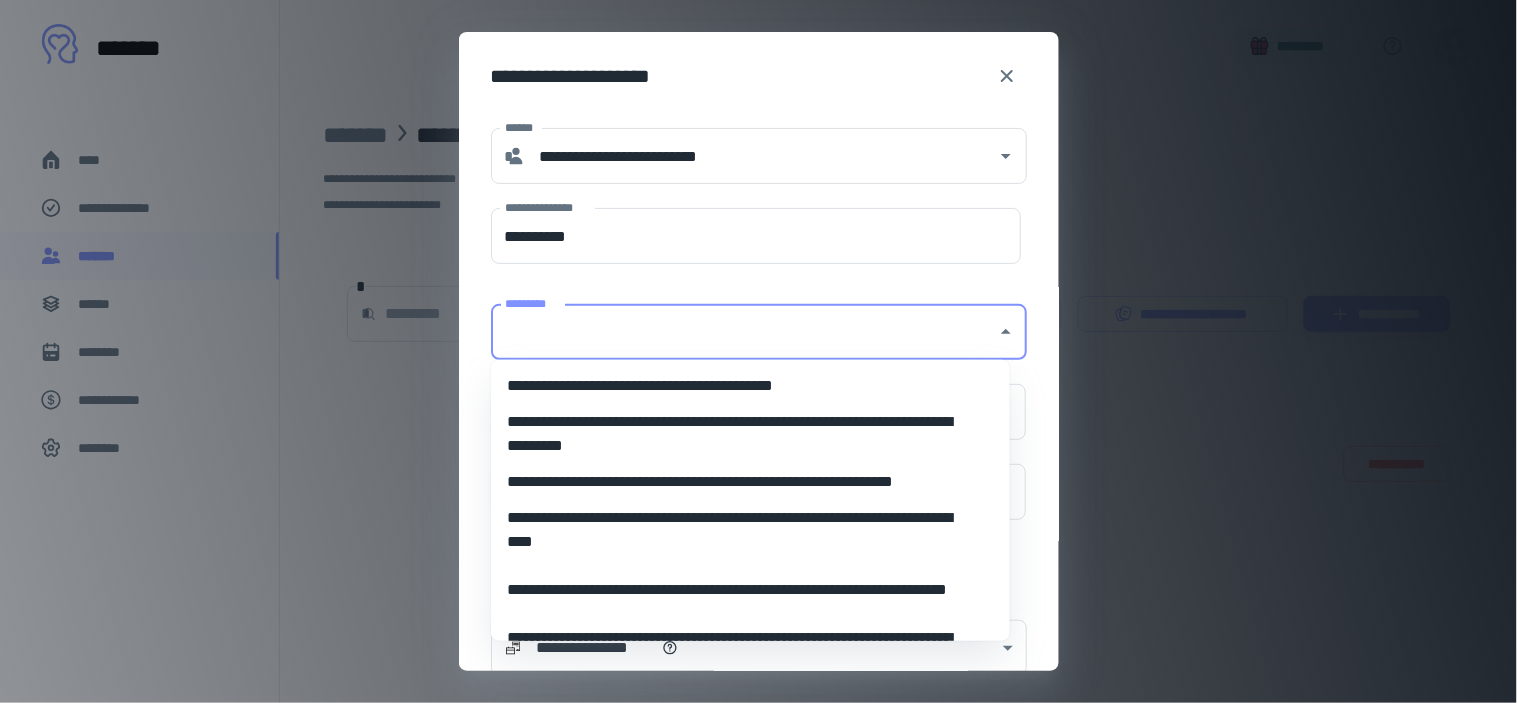 click on "*********" at bounding box center [744, 332] 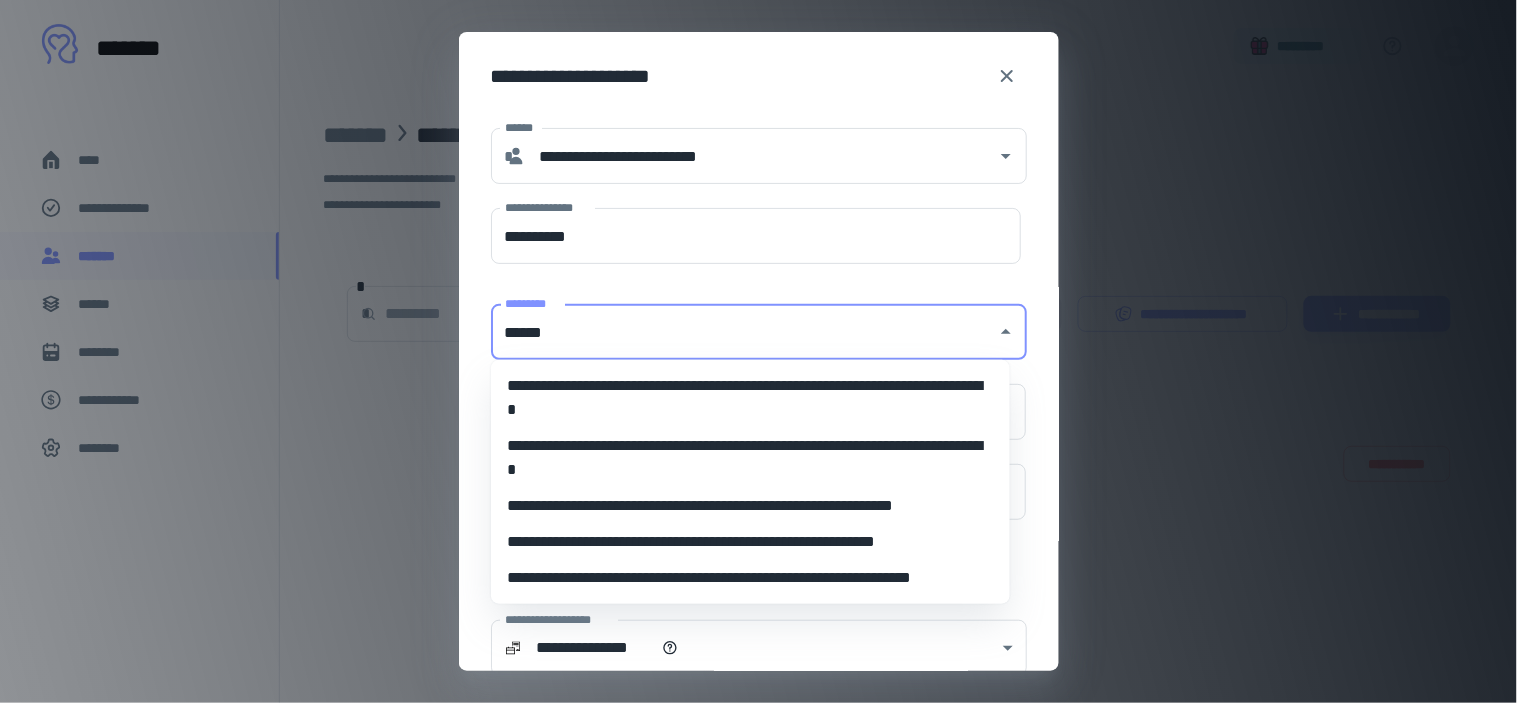 click on "**********" at bounding box center (750, 506) 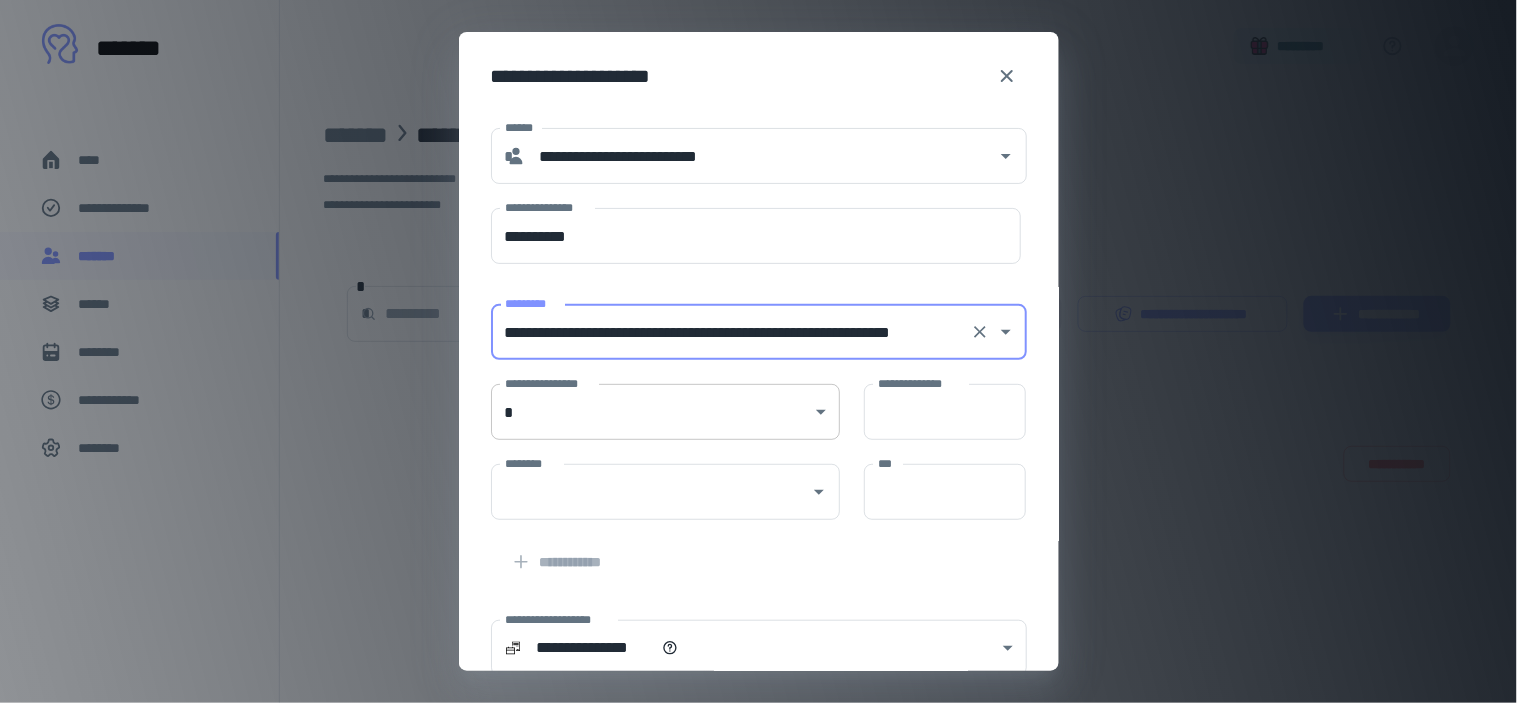 type on "**********" 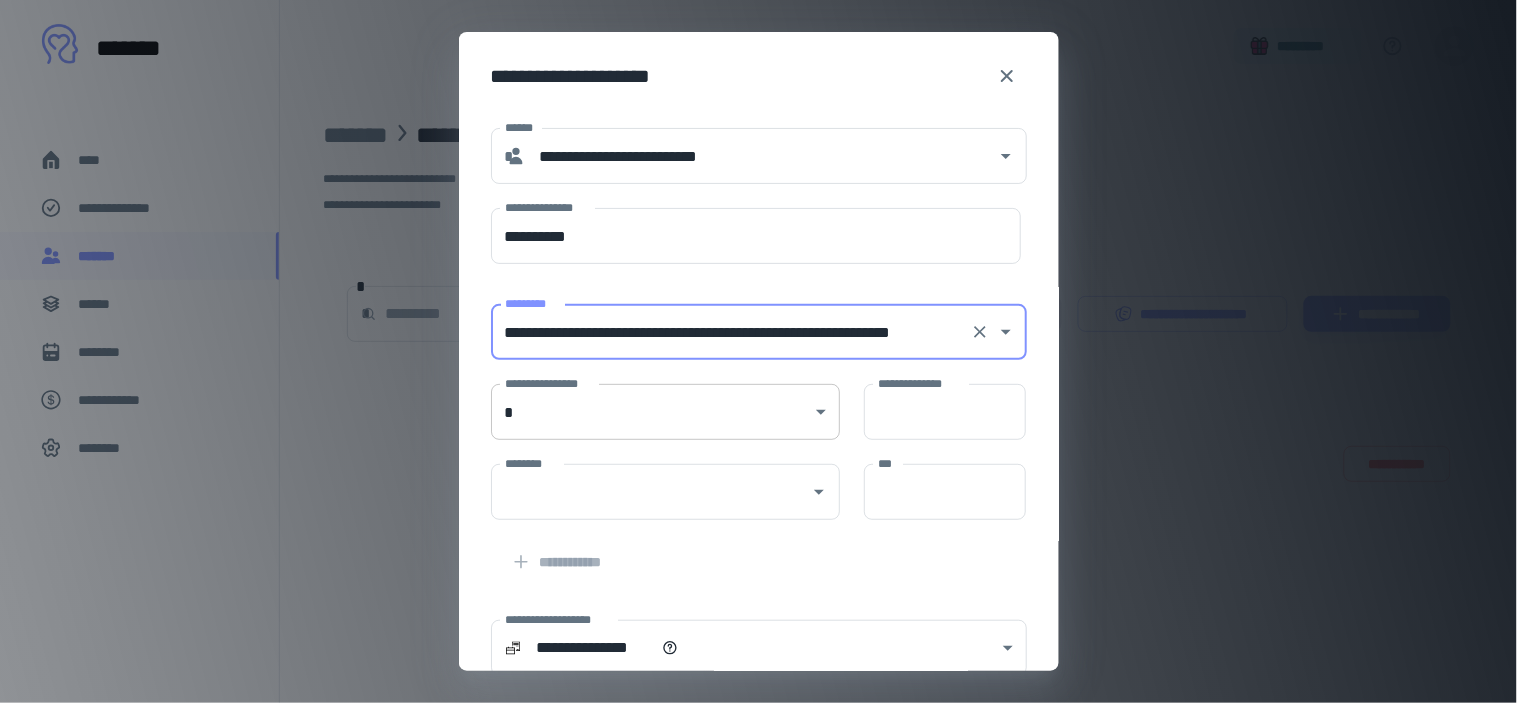 click on "[FIRST] [LAST] [STREET] [CITY], [STATE] [ZIP] [COUNTRY] [EMAIL] [PHONE] [SSN] [DLN] [CC] [DOB]" at bounding box center [759, 351] 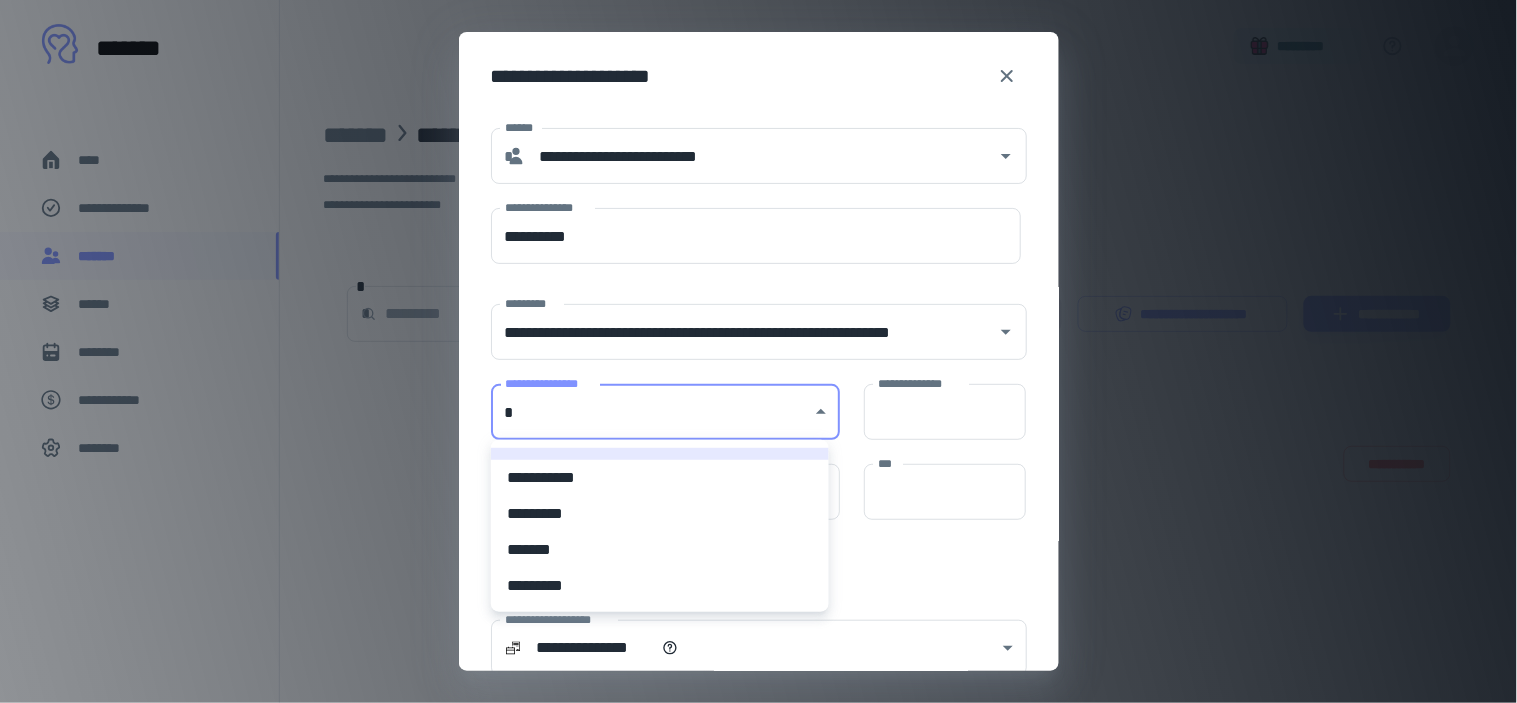 click on "*********" at bounding box center (660, 514) 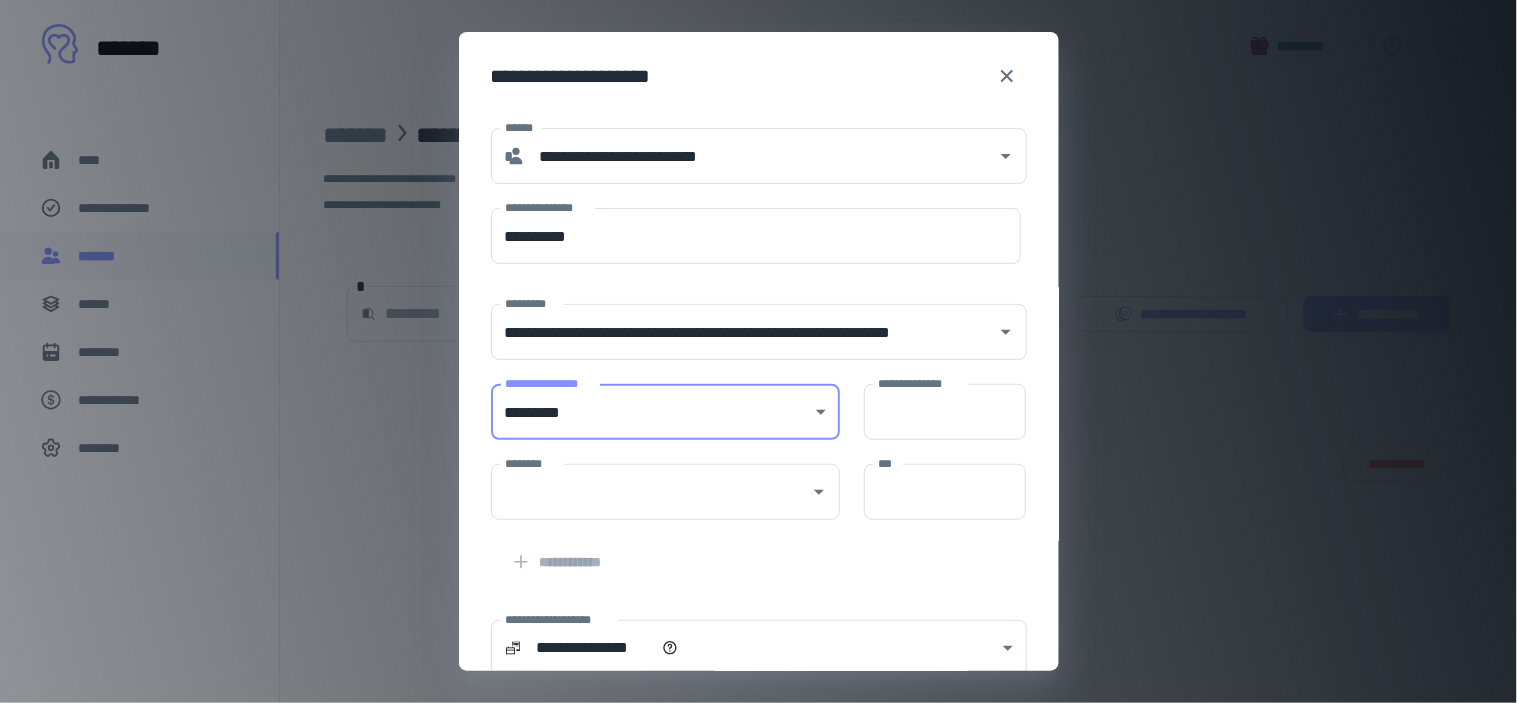 type on "**" 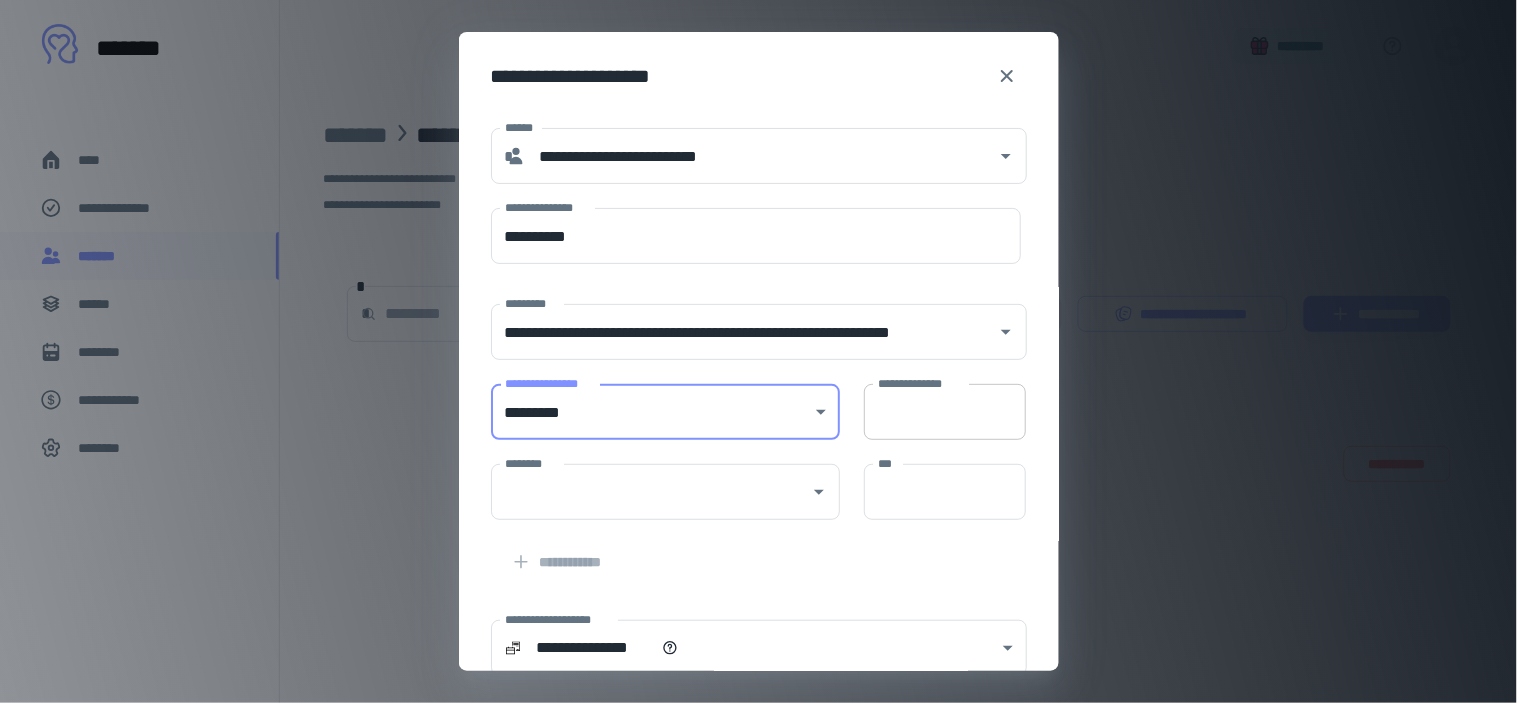 click on "**********" at bounding box center (945, 412) 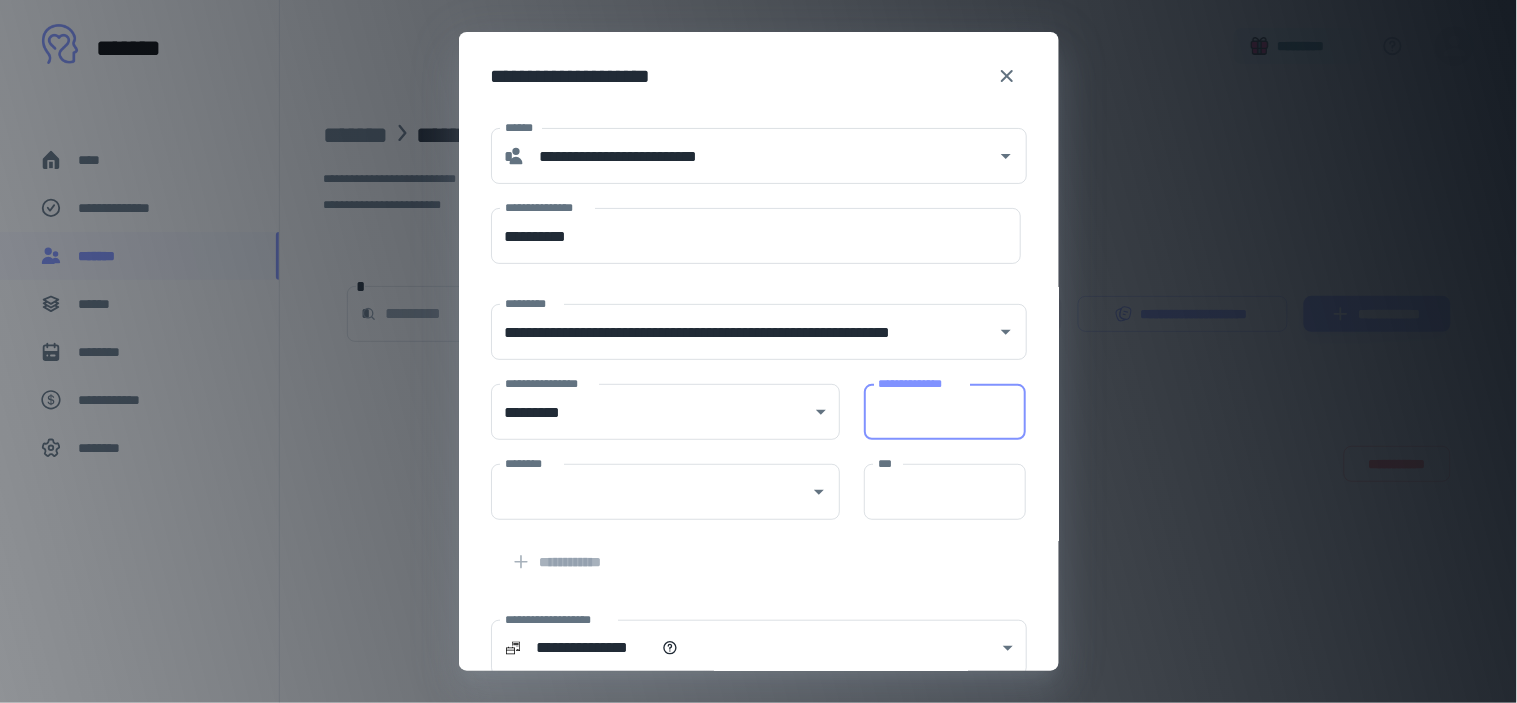type on "*" 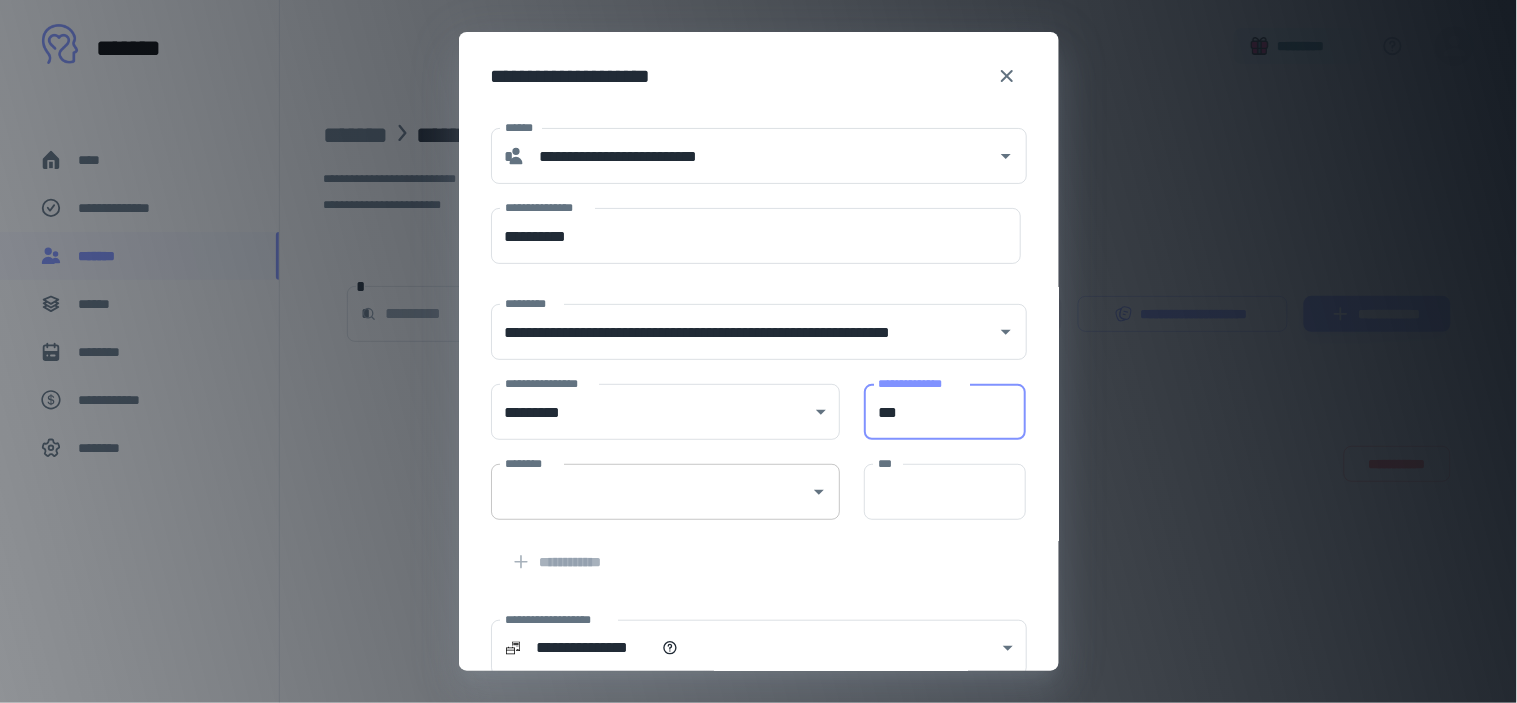 type on "***" 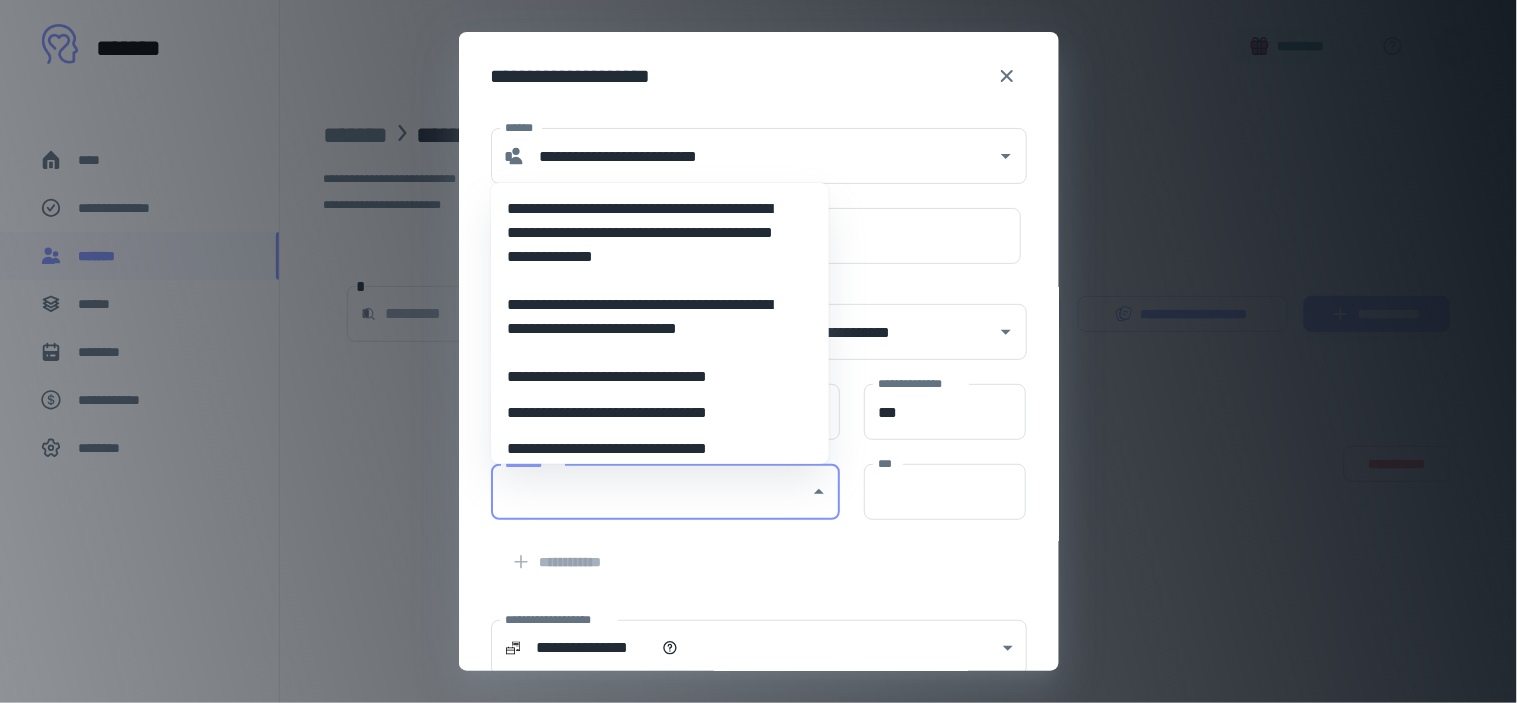 click on "********" at bounding box center (650, 492) 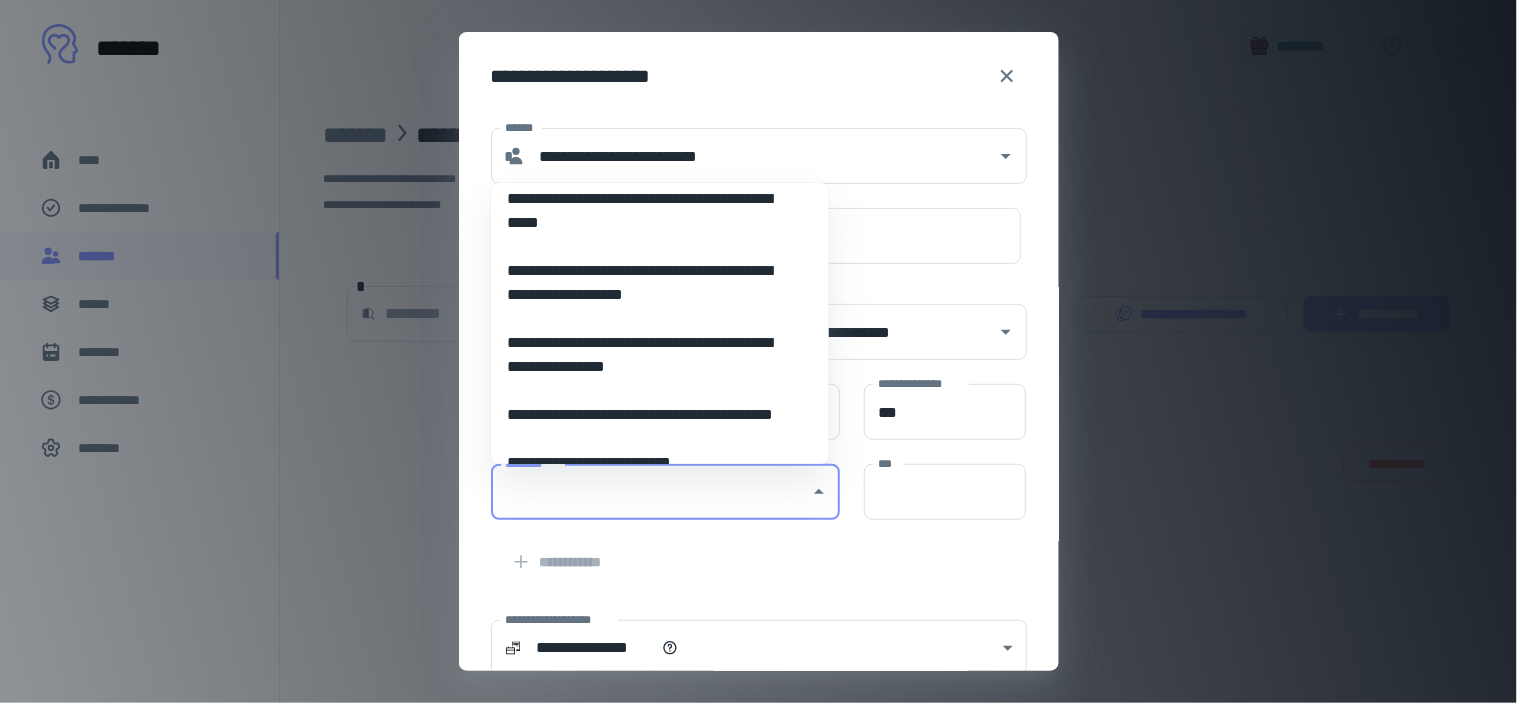 scroll, scrollTop: 287, scrollLeft: 0, axis: vertical 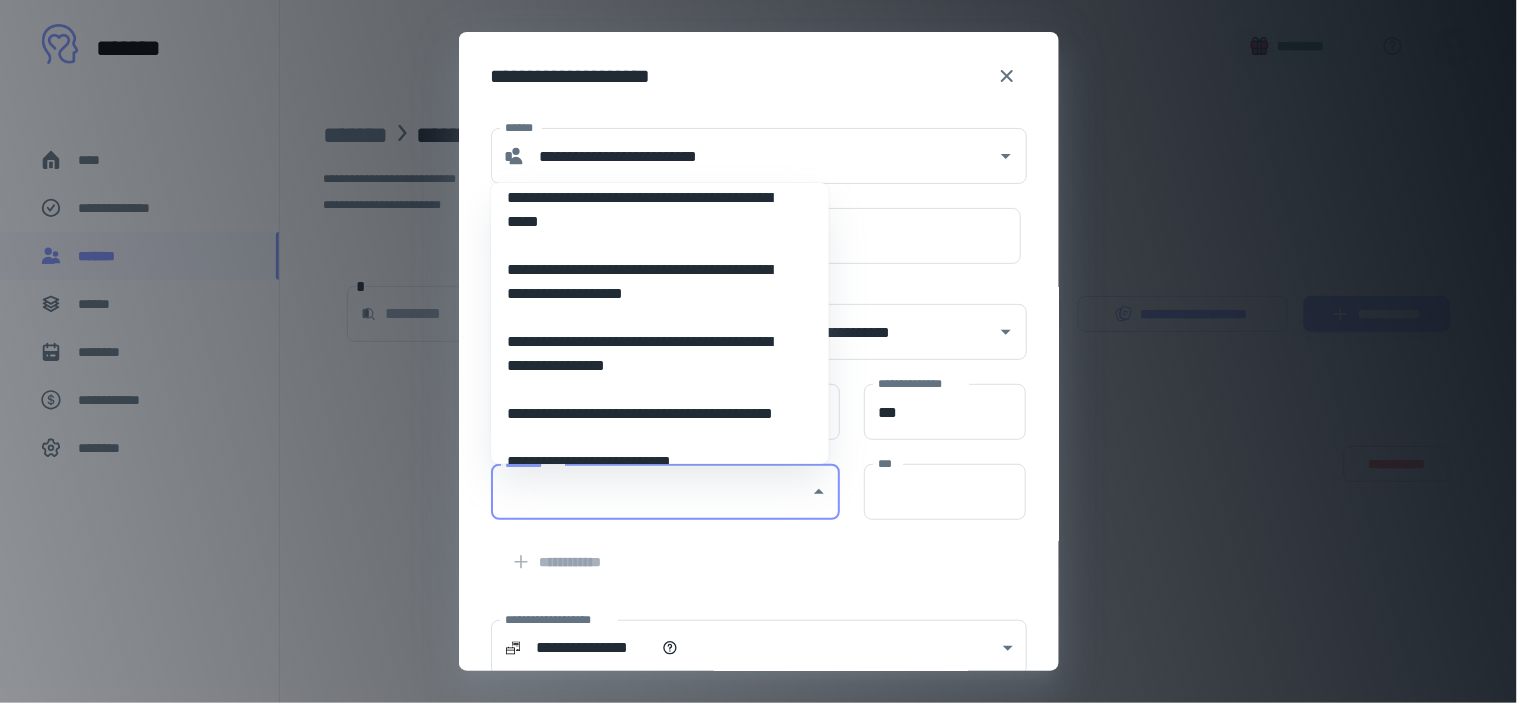 click on "**********" at bounding box center [651, 354] 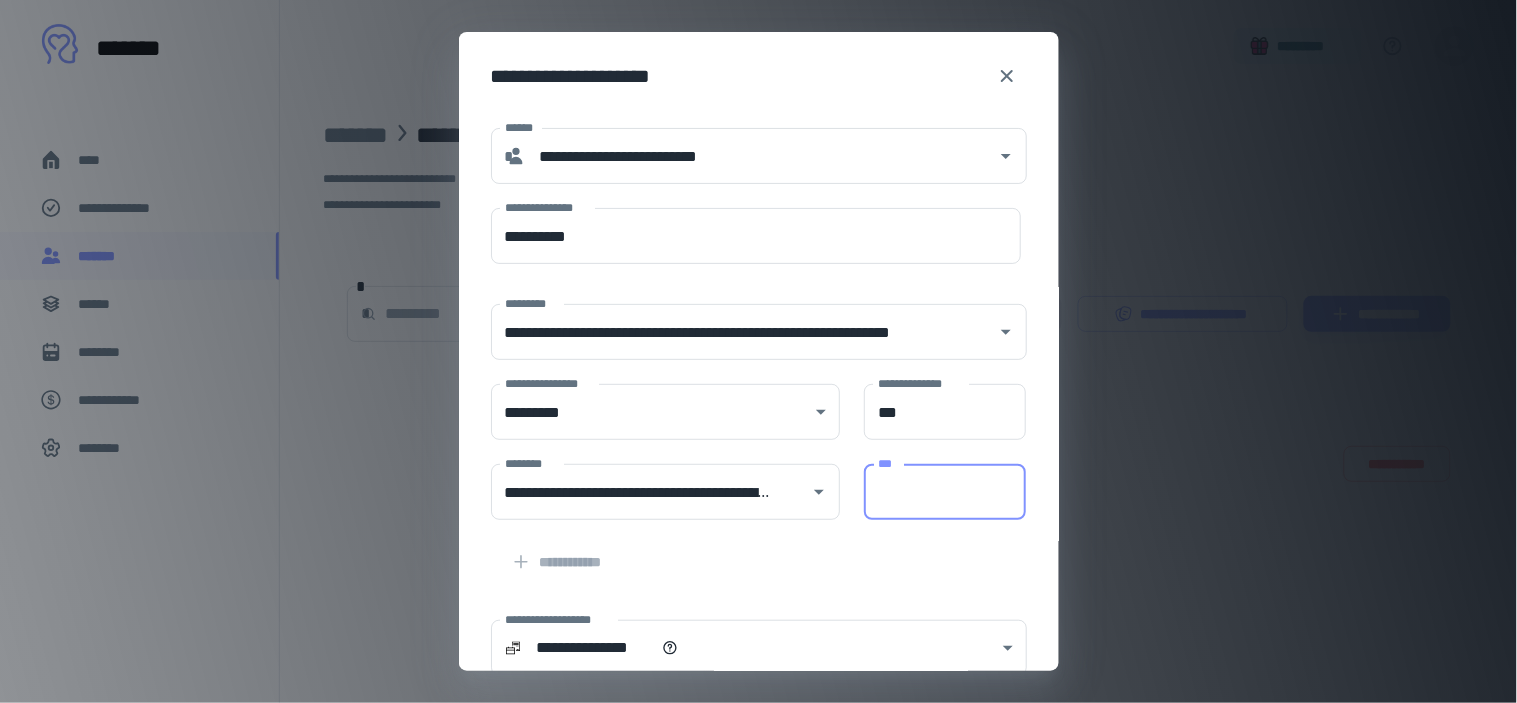 click on "***" at bounding box center [945, 492] 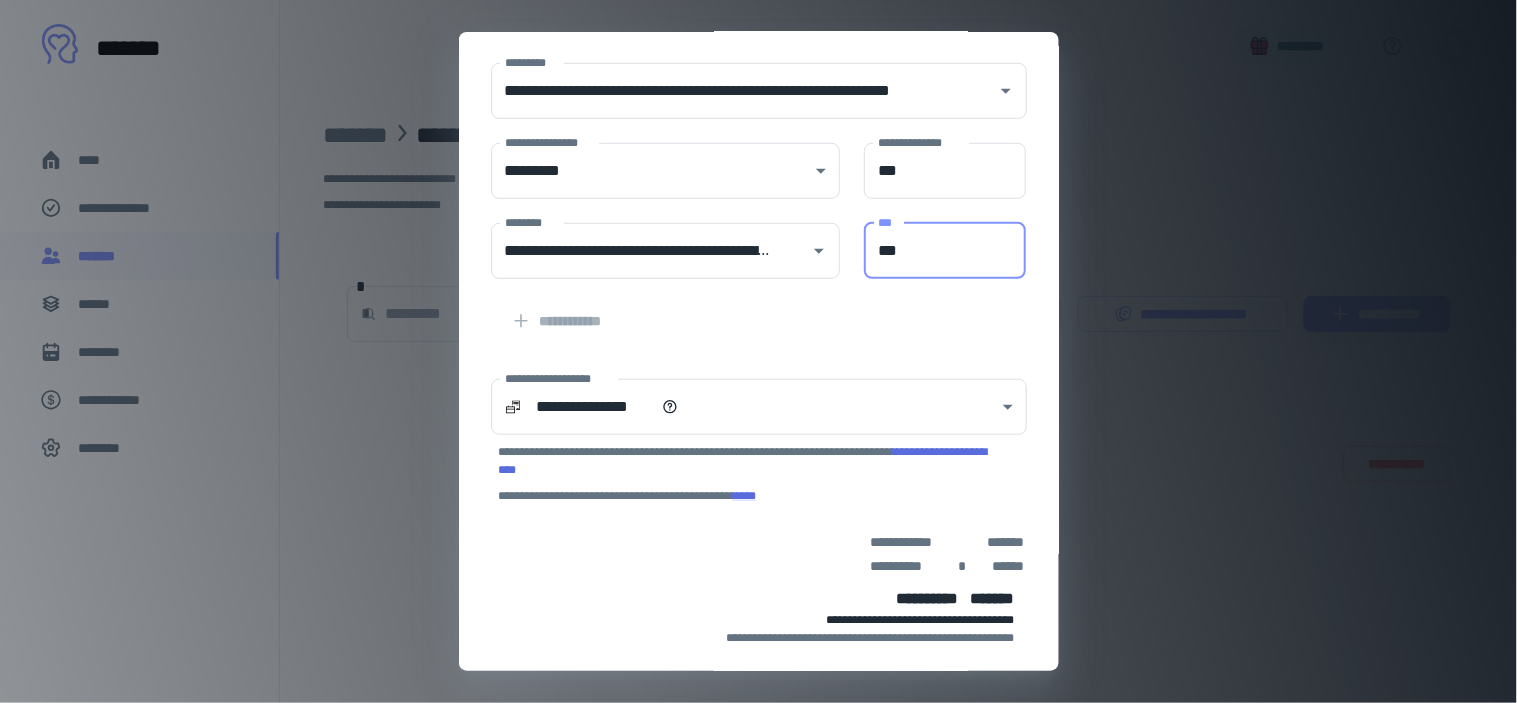 scroll, scrollTop: 242, scrollLeft: 0, axis: vertical 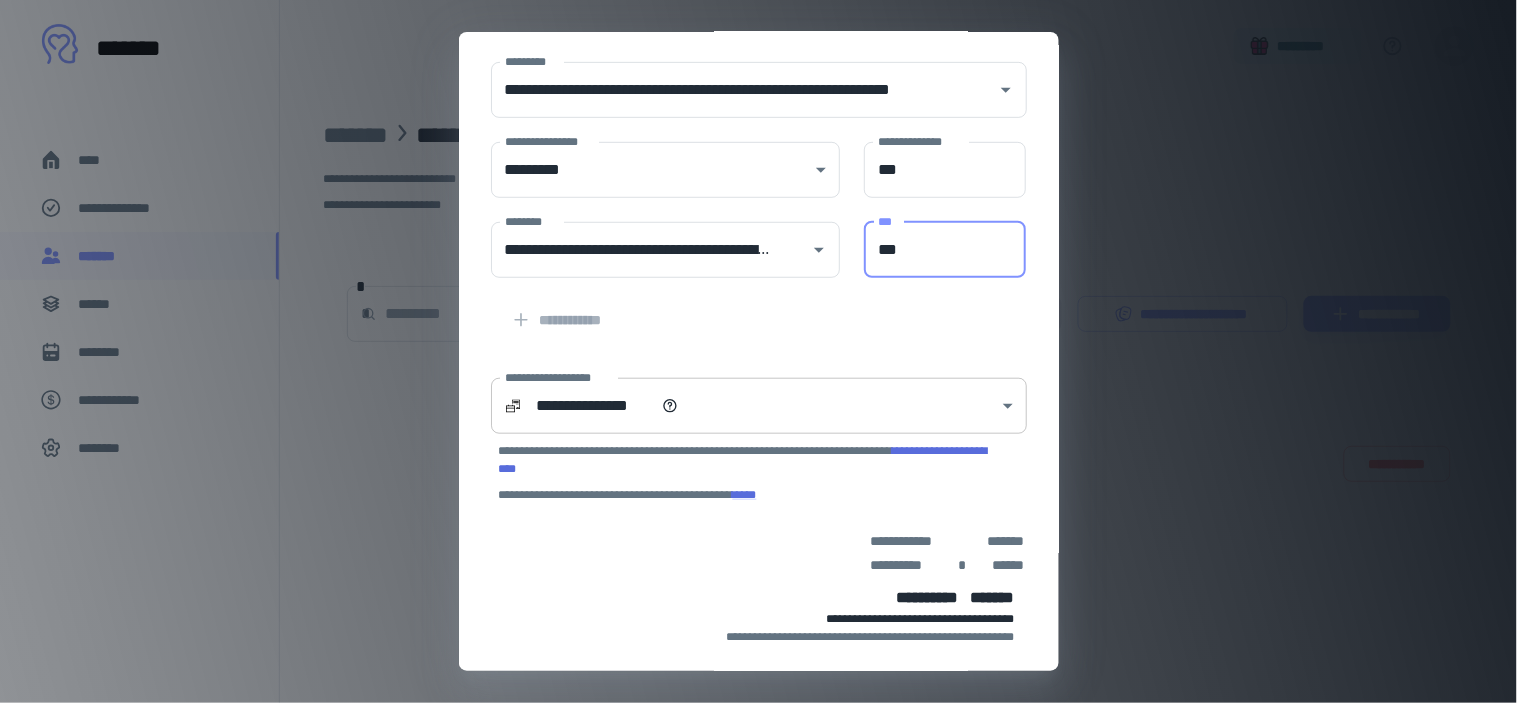 type on "***" 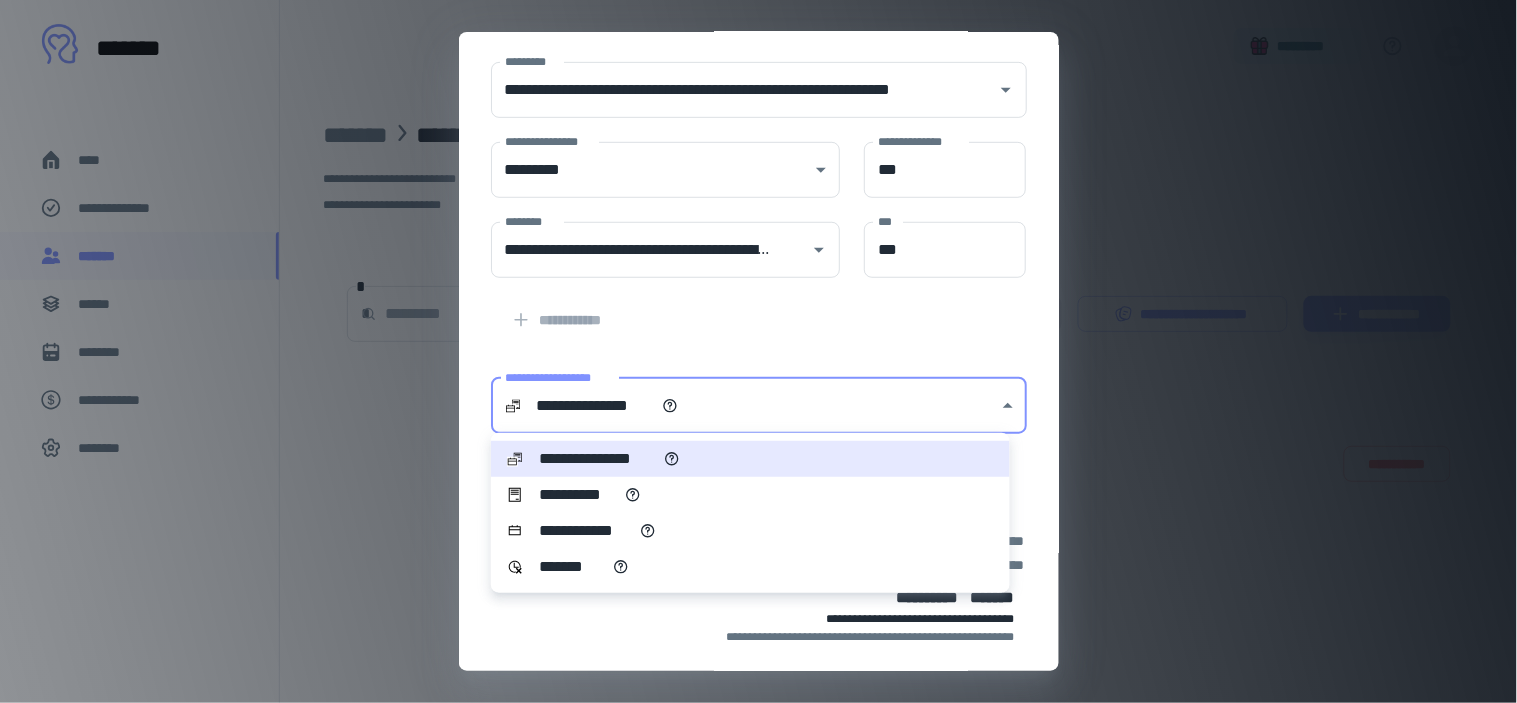 click on "[FIRST] [LAST] [STREET] [CITY], [STATE] [ZIP] [COUNTRY] [EMAIL] [PHONE] [SSN] [DLN] [CC] [DOB]" at bounding box center (759, 351) 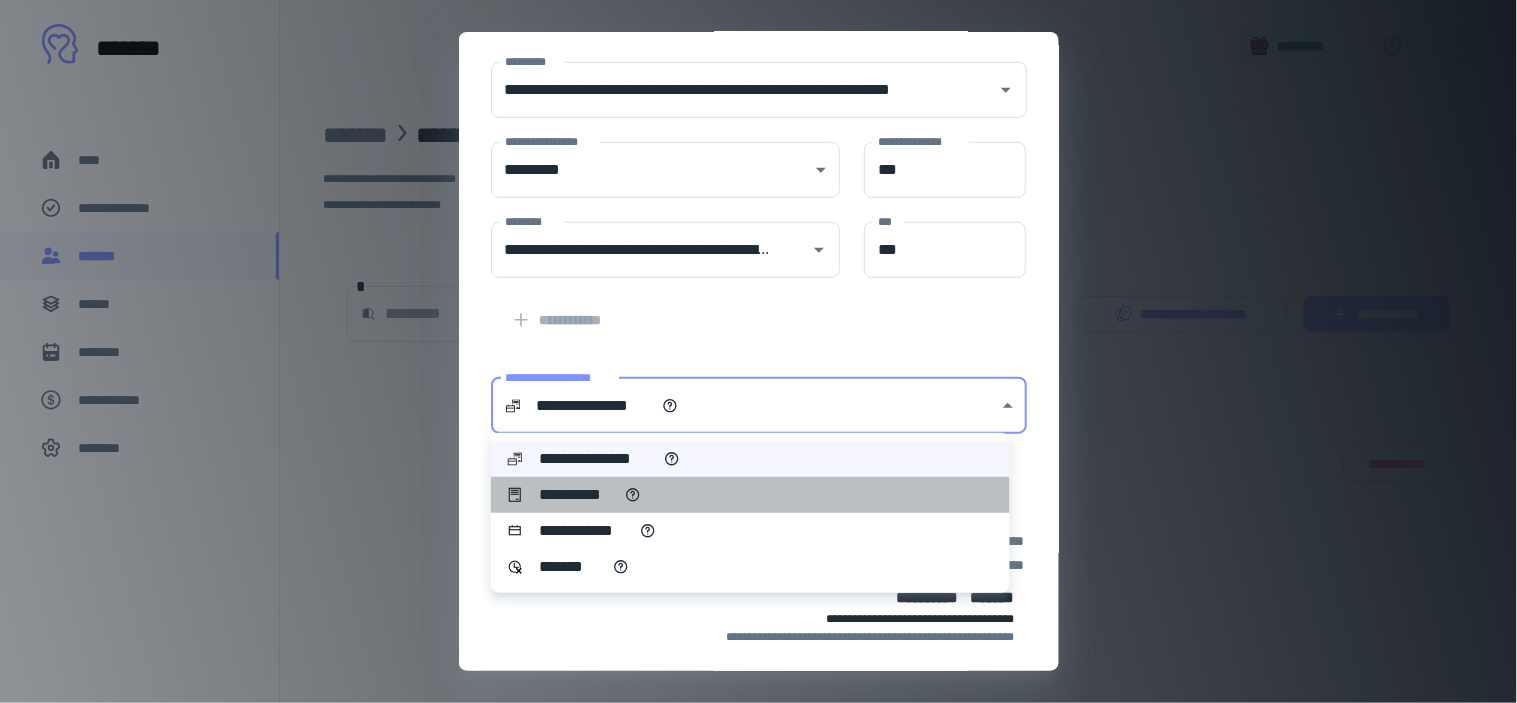 click on "**********" at bounding box center (578, 495) 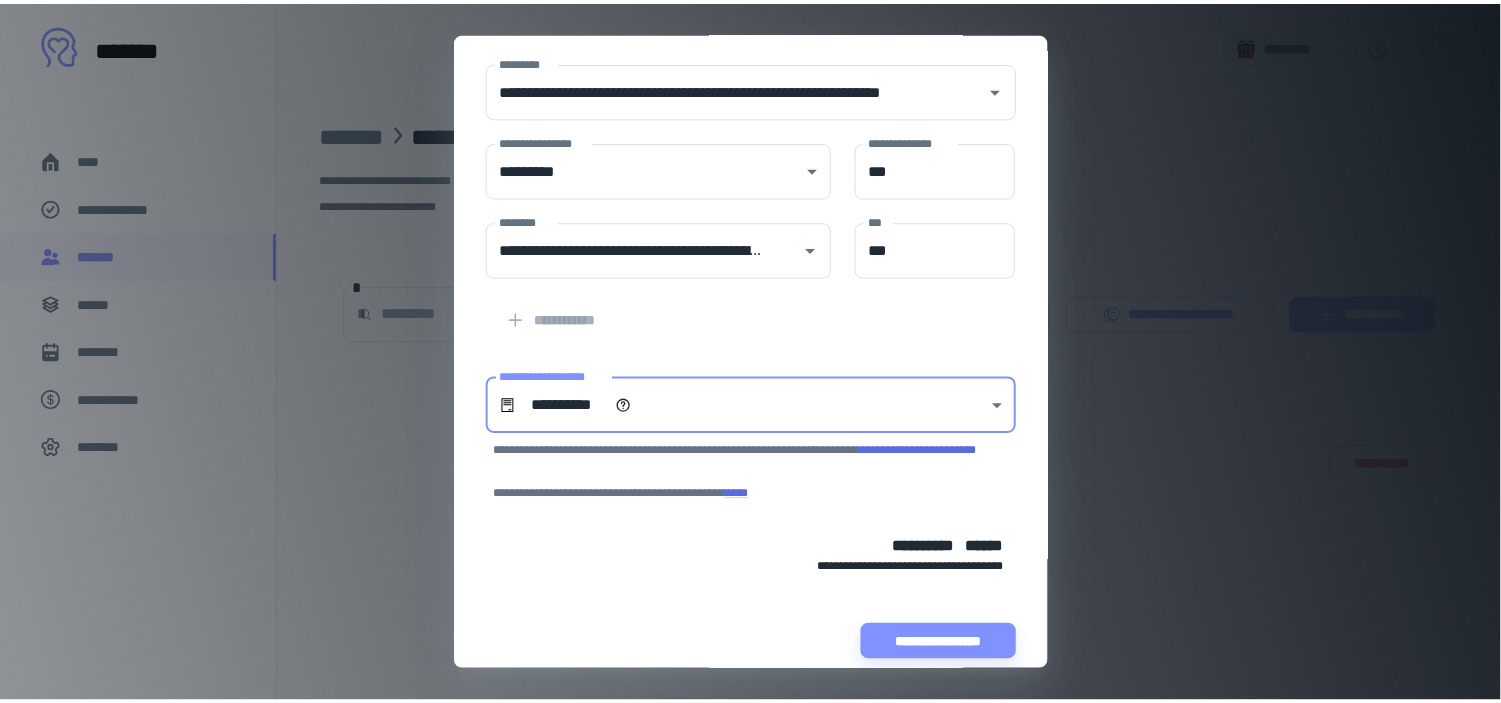 scroll, scrollTop: 264, scrollLeft: 0, axis: vertical 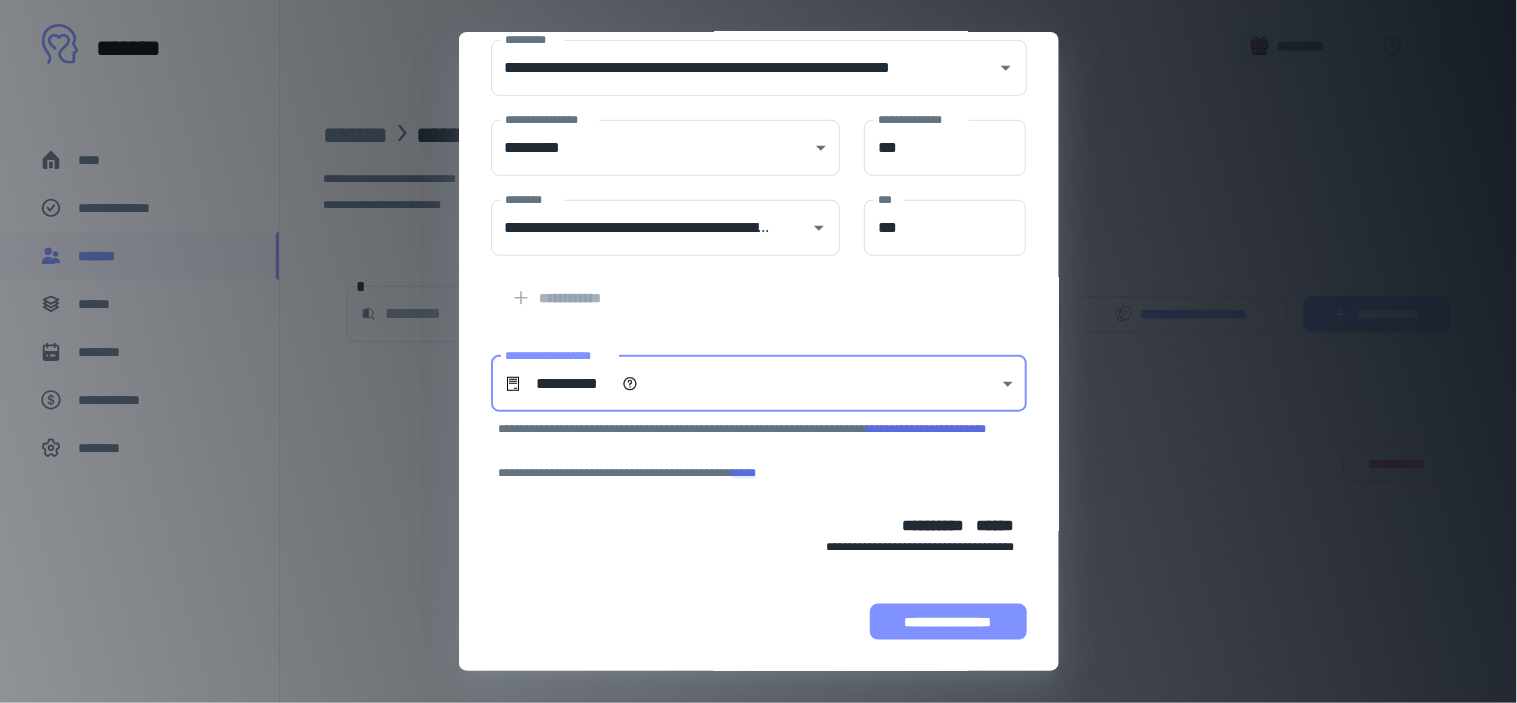 click on "**********" at bounding box center (948, 622) 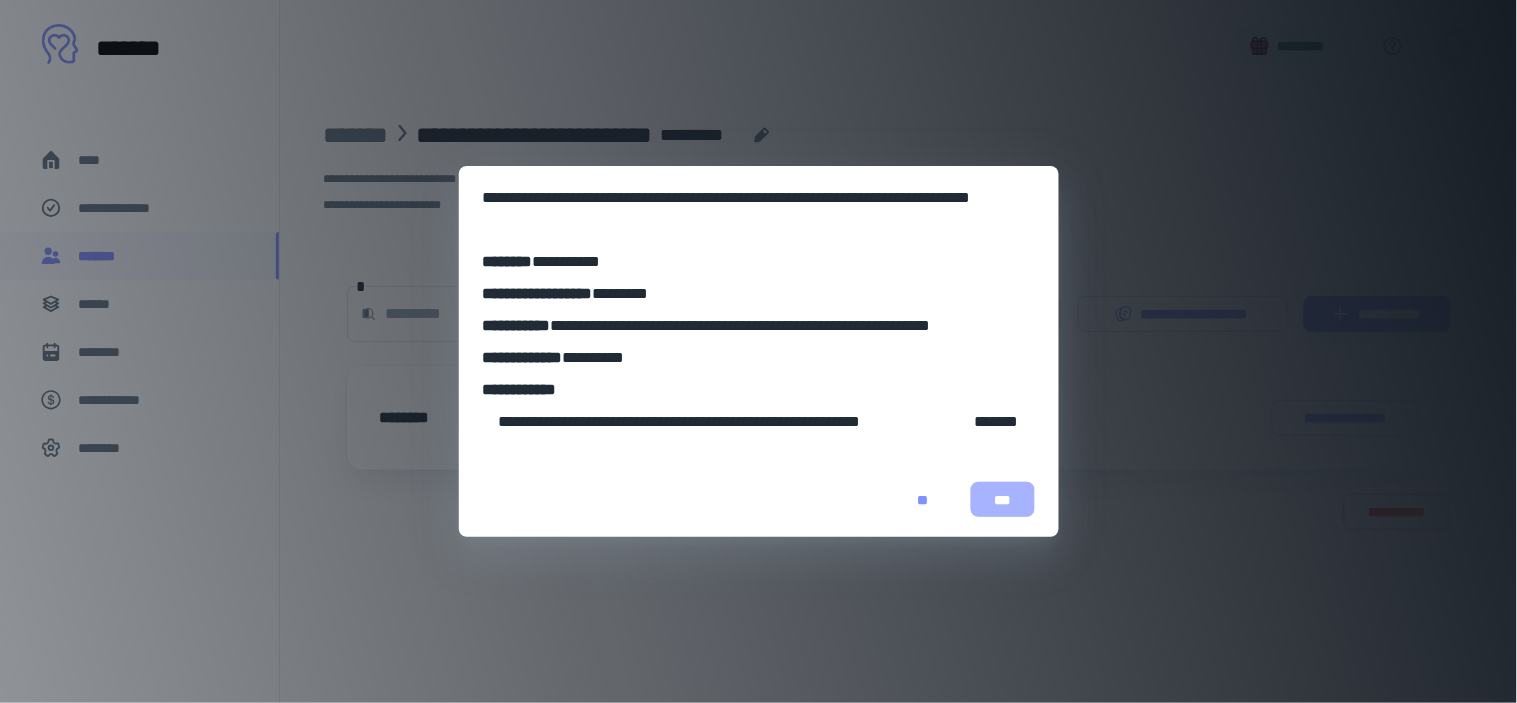 click on "***" at bounding box center [1003, 500] 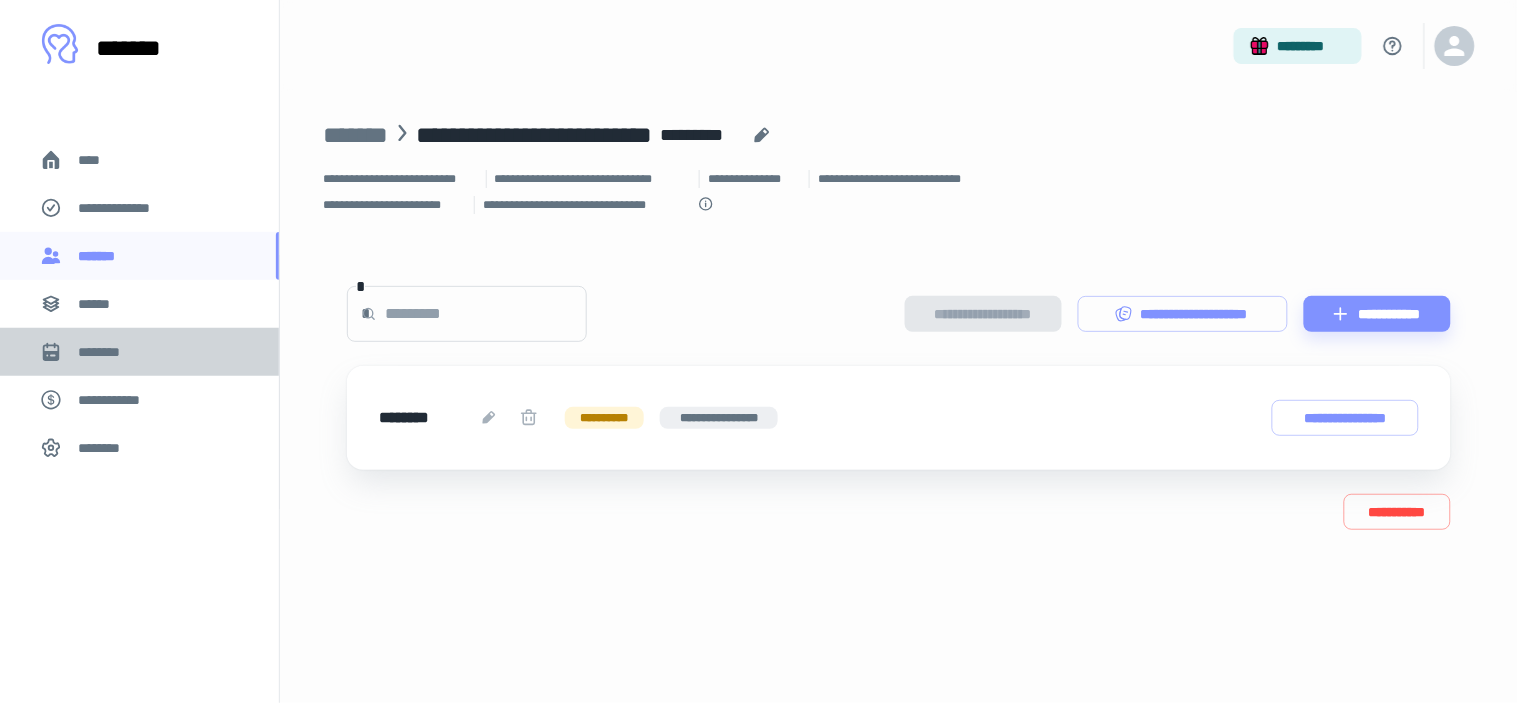 click on "********" at bounding box center (107, 352) 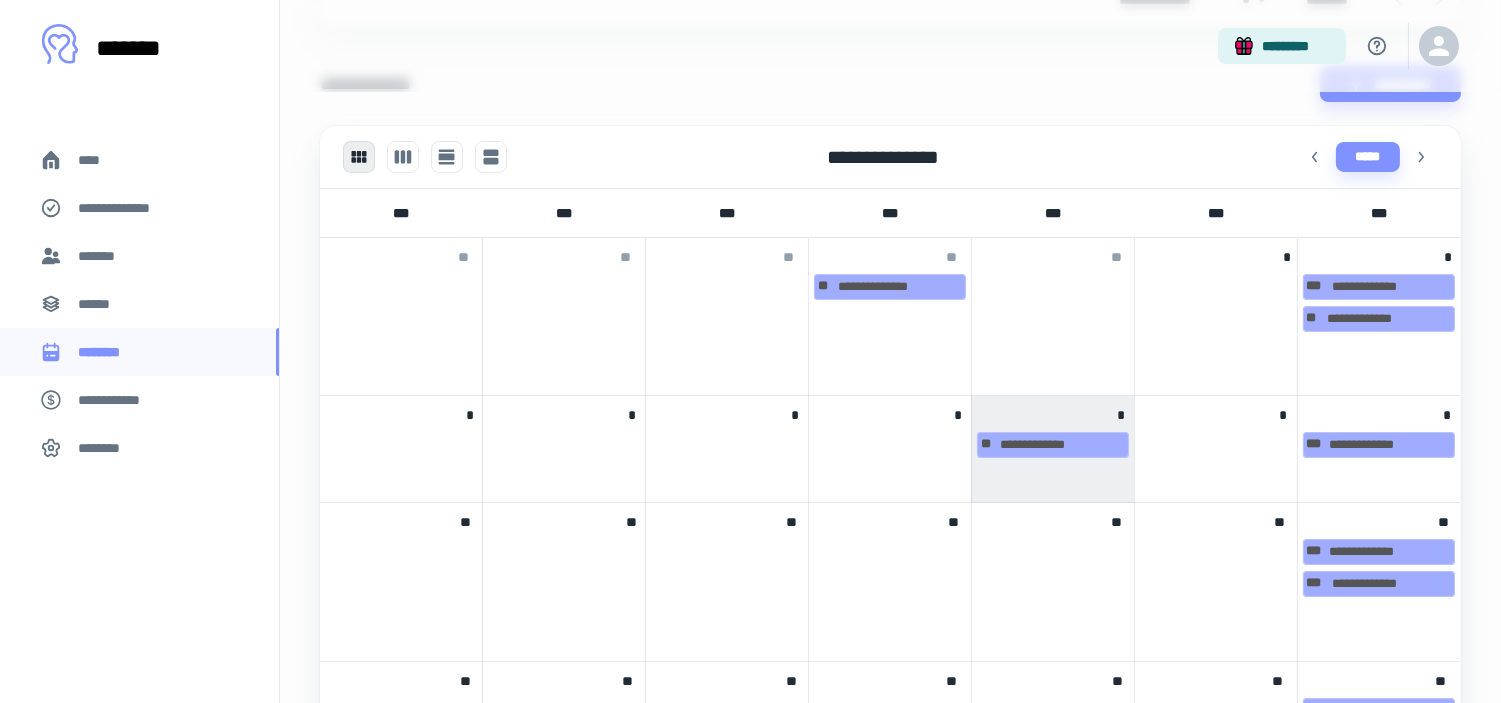 scroll, scrollTop: 497, scrollLeft: 0, axis: vertical 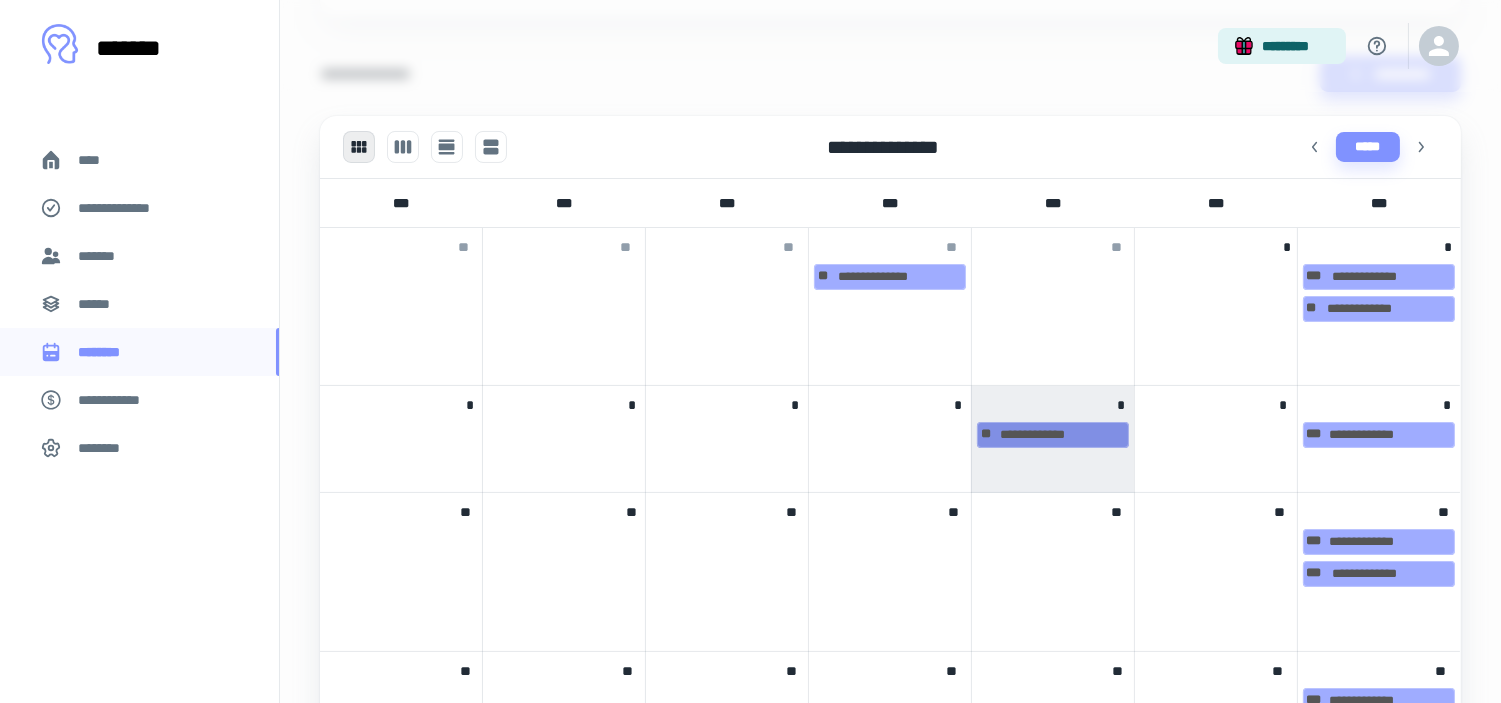 click on "**********" at bounding box center [1053, 435] 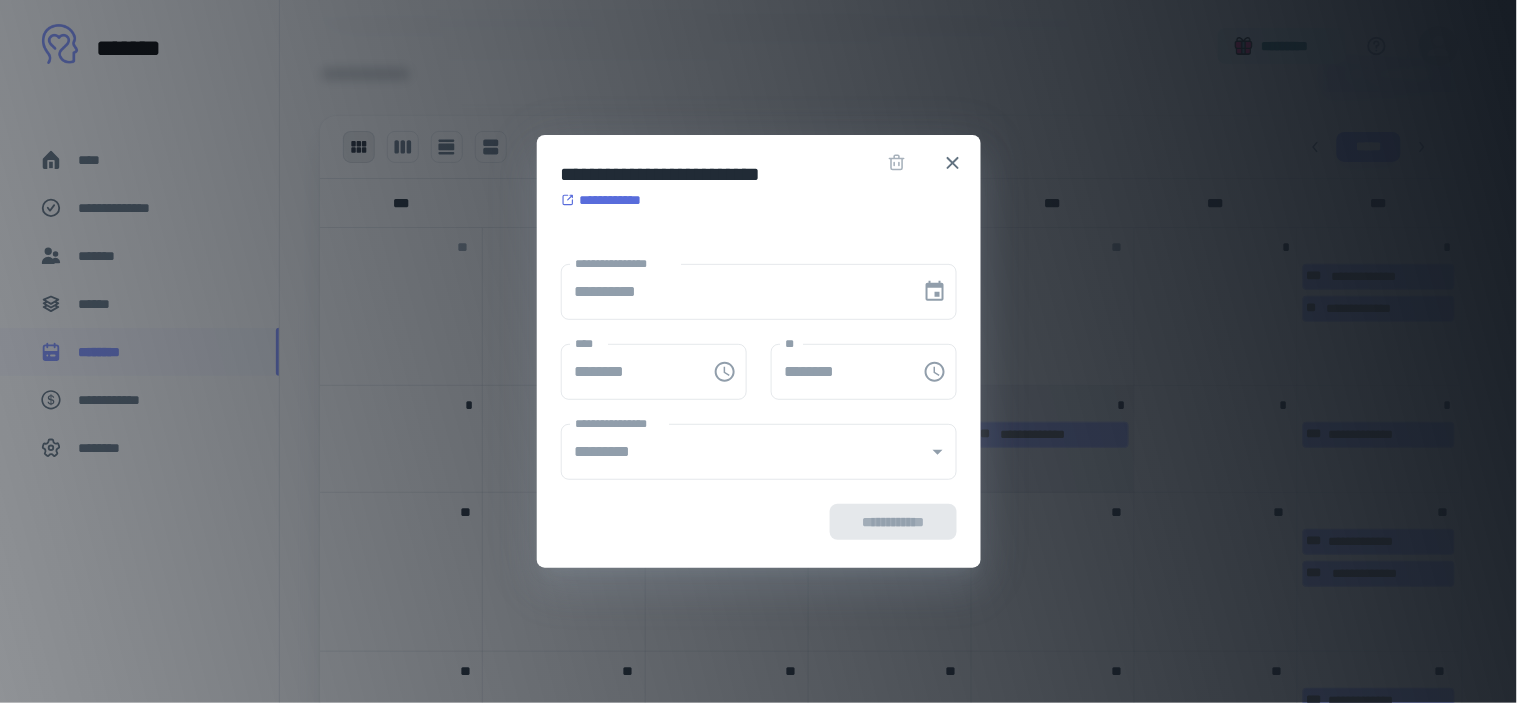 click at bounding box center (929, 292) 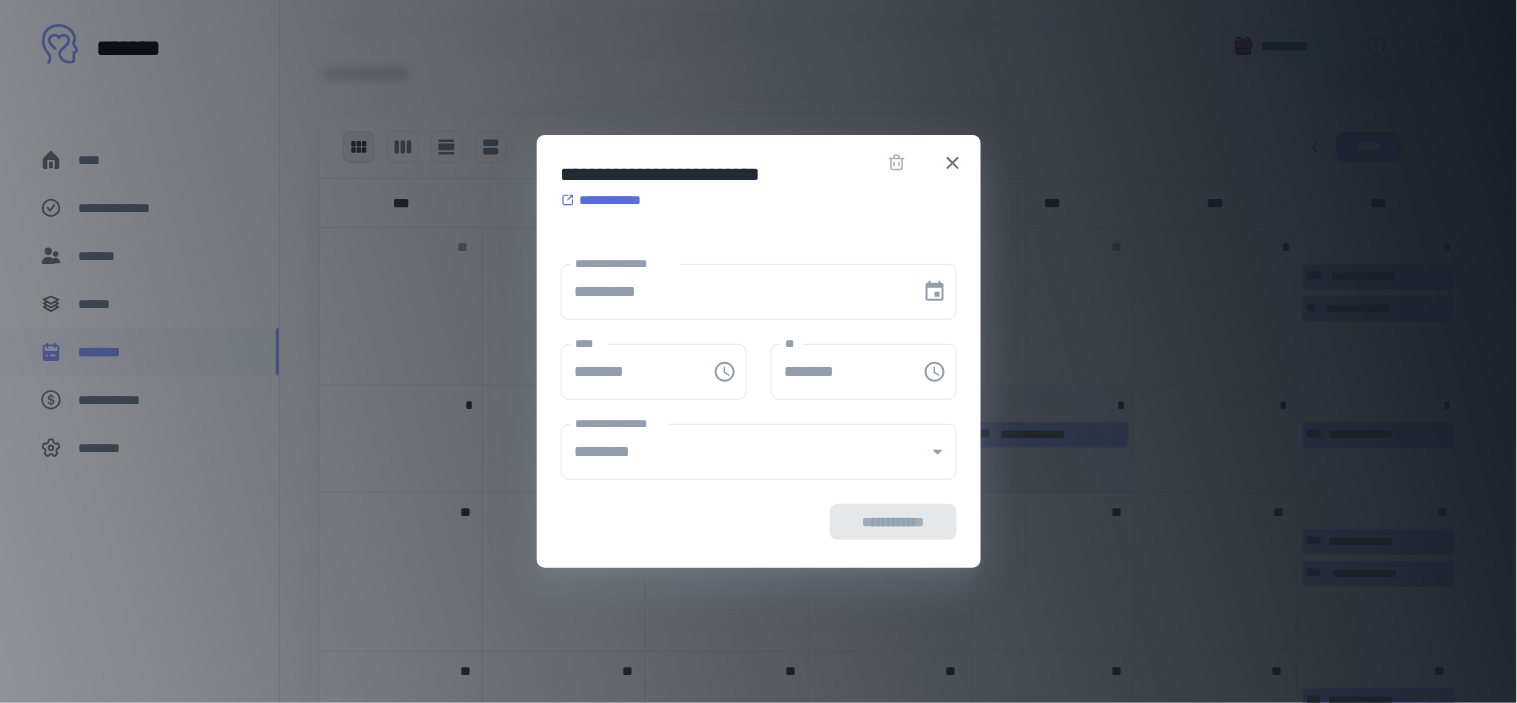 click on "**********" at bounding box center (759, 292) 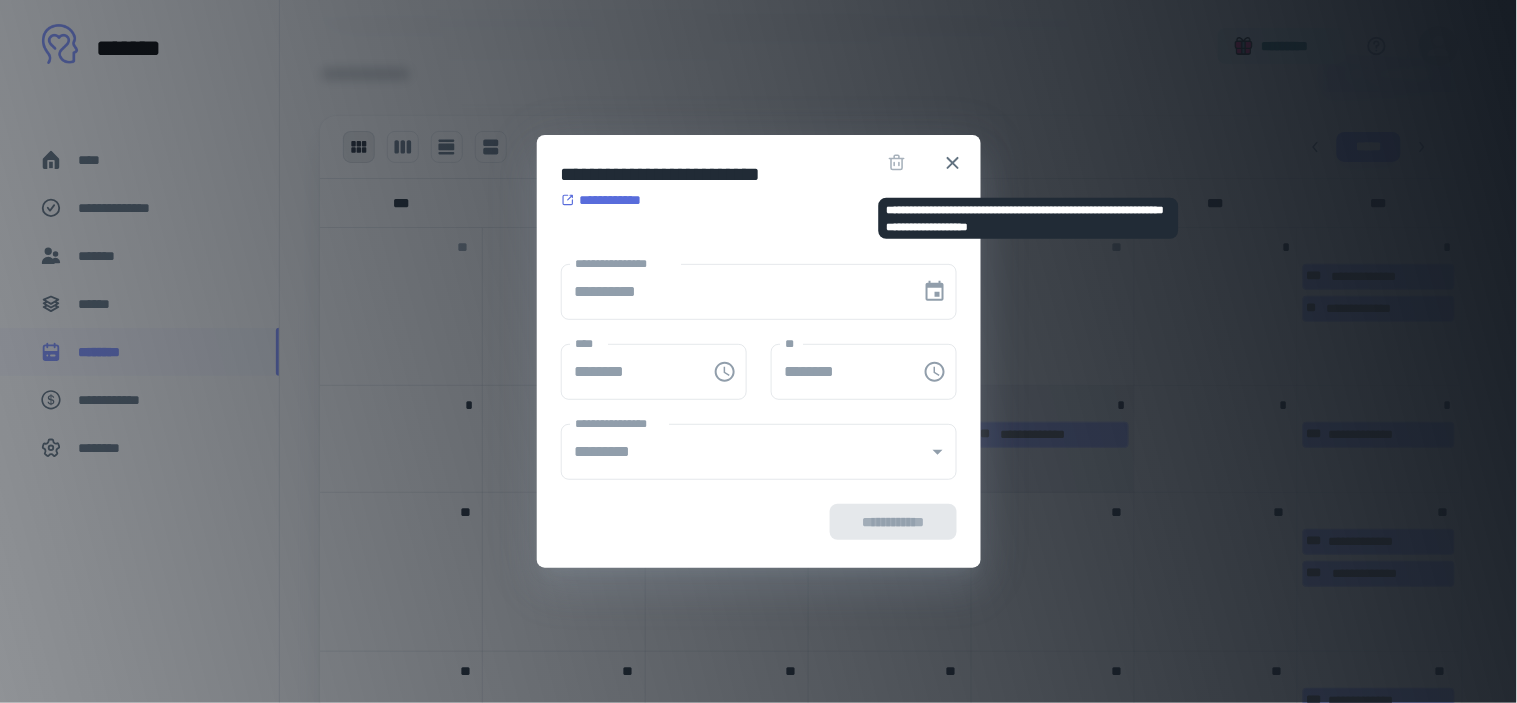 click at bounding box center (897, 163) 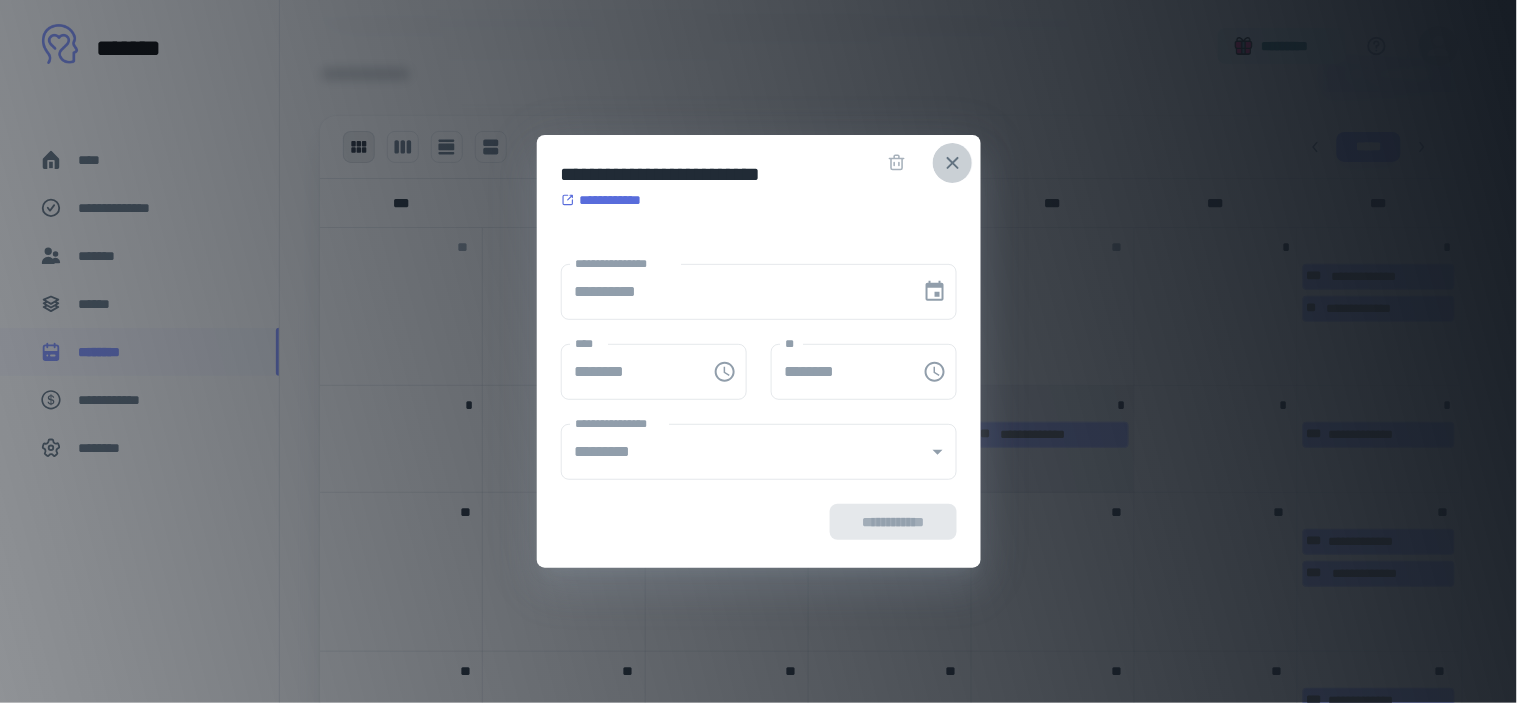 click 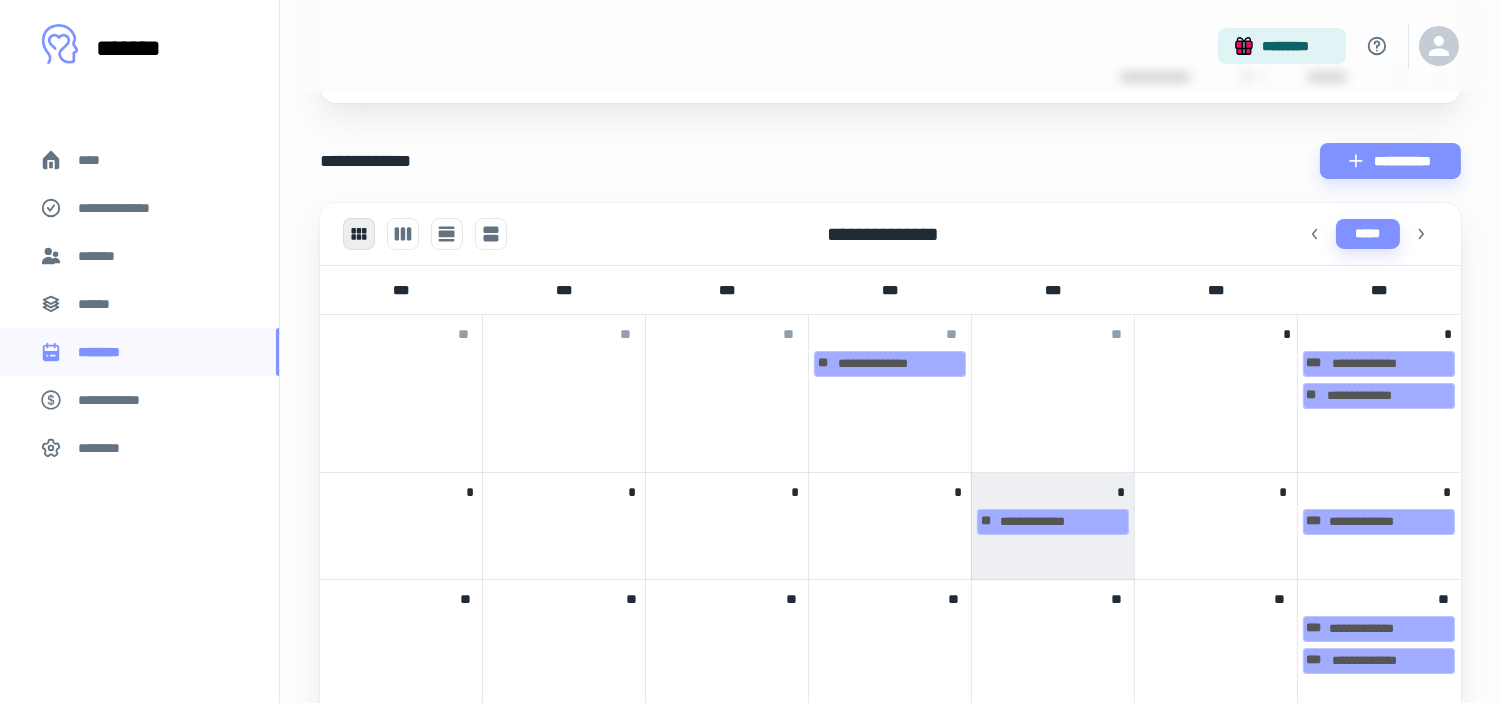 scroll, scrollTop: 408, scrollLeft: 0, axis: vertical 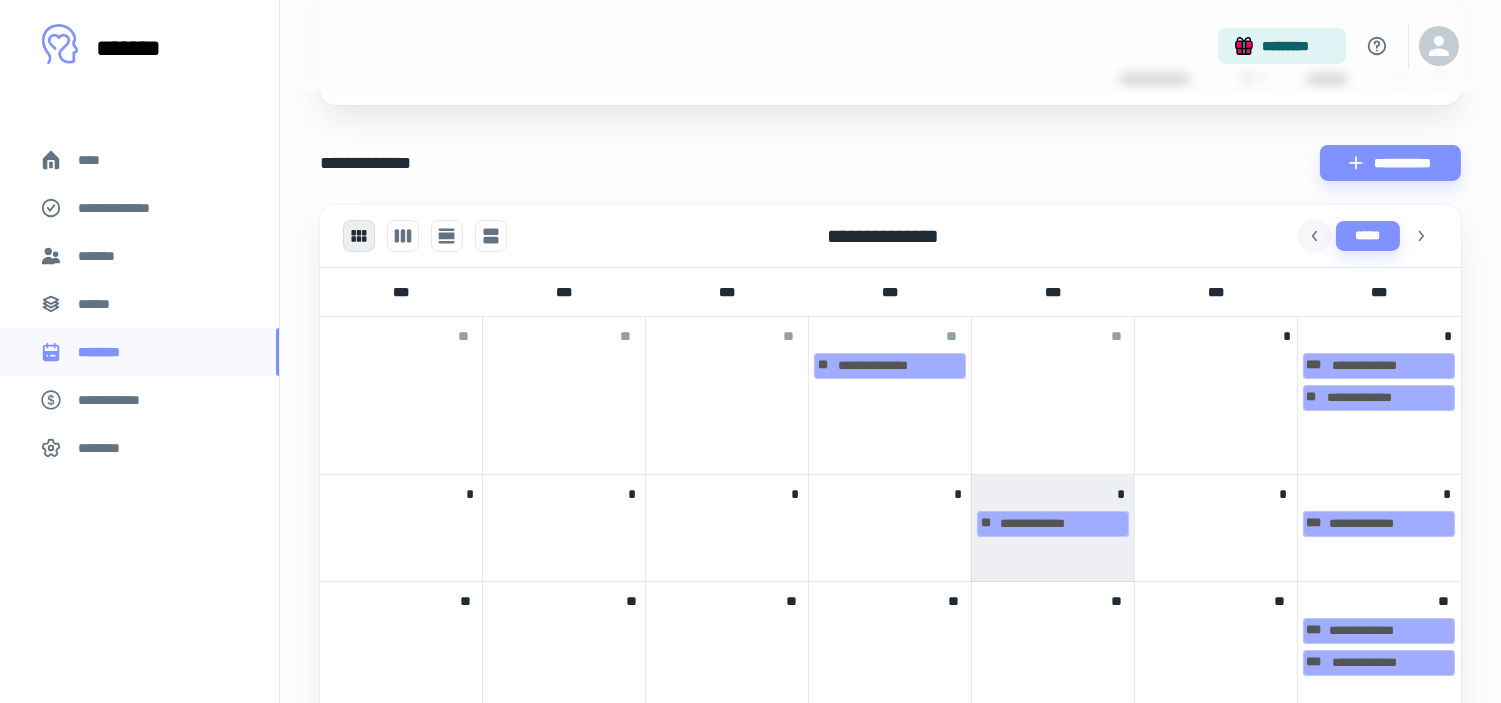 click 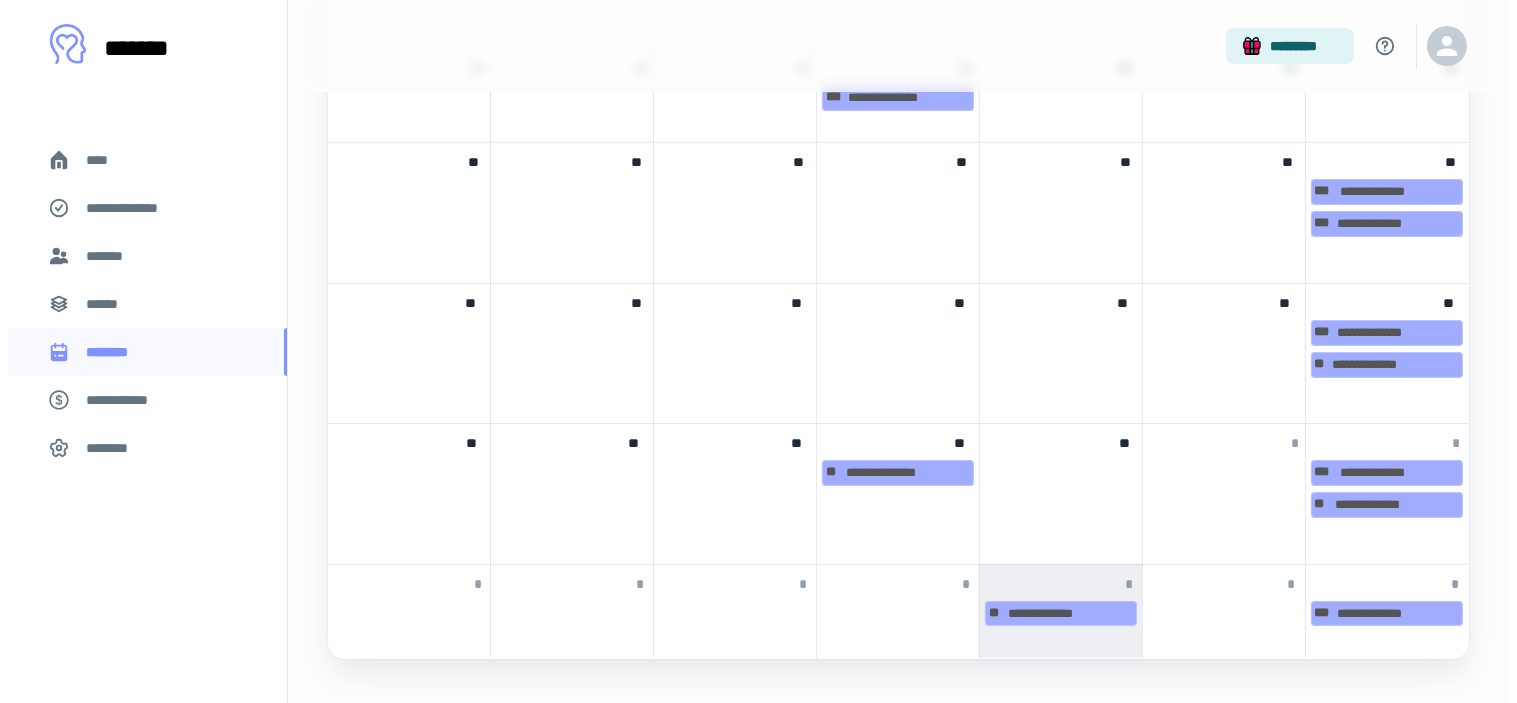 scroll, scrollTop: 896, scrollLeft: 0, axis: vertical 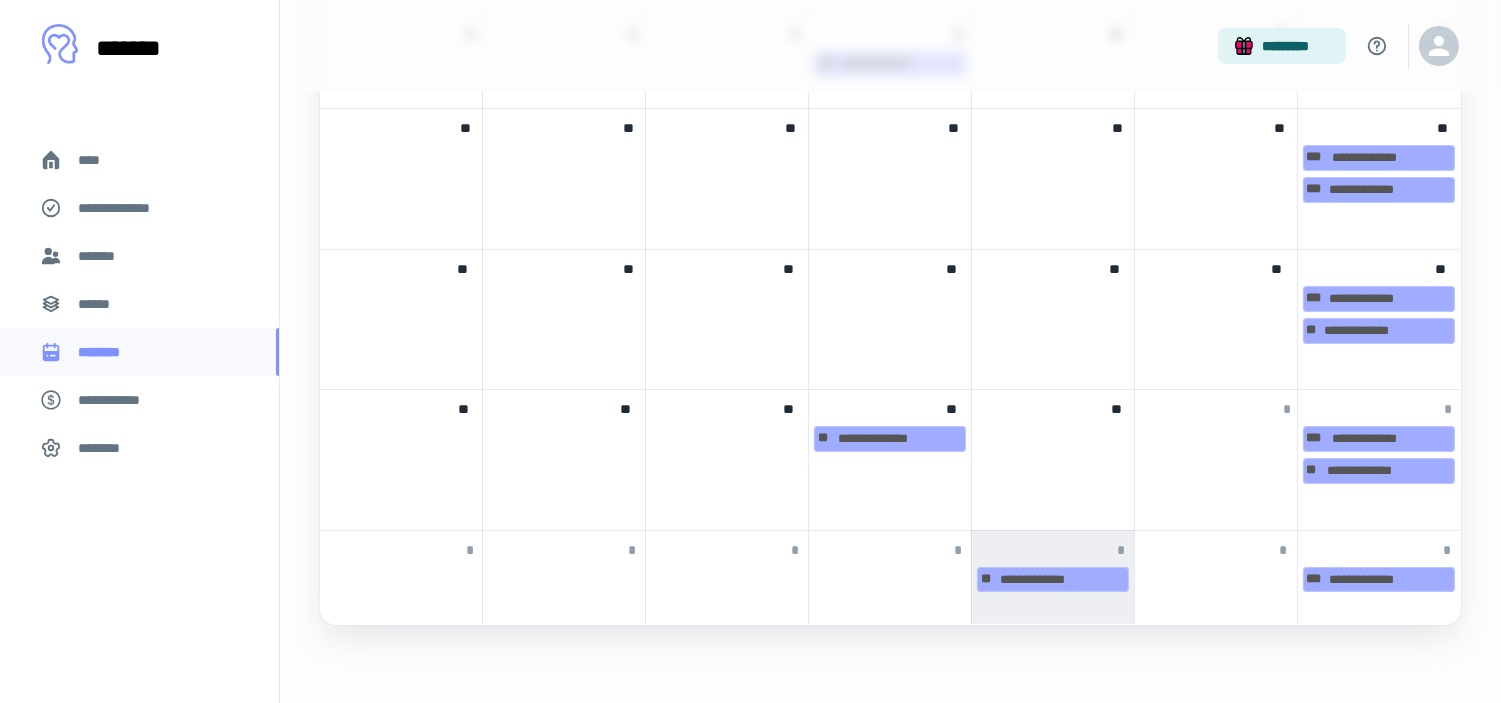 click on "**" at bounding box center [890, 319] 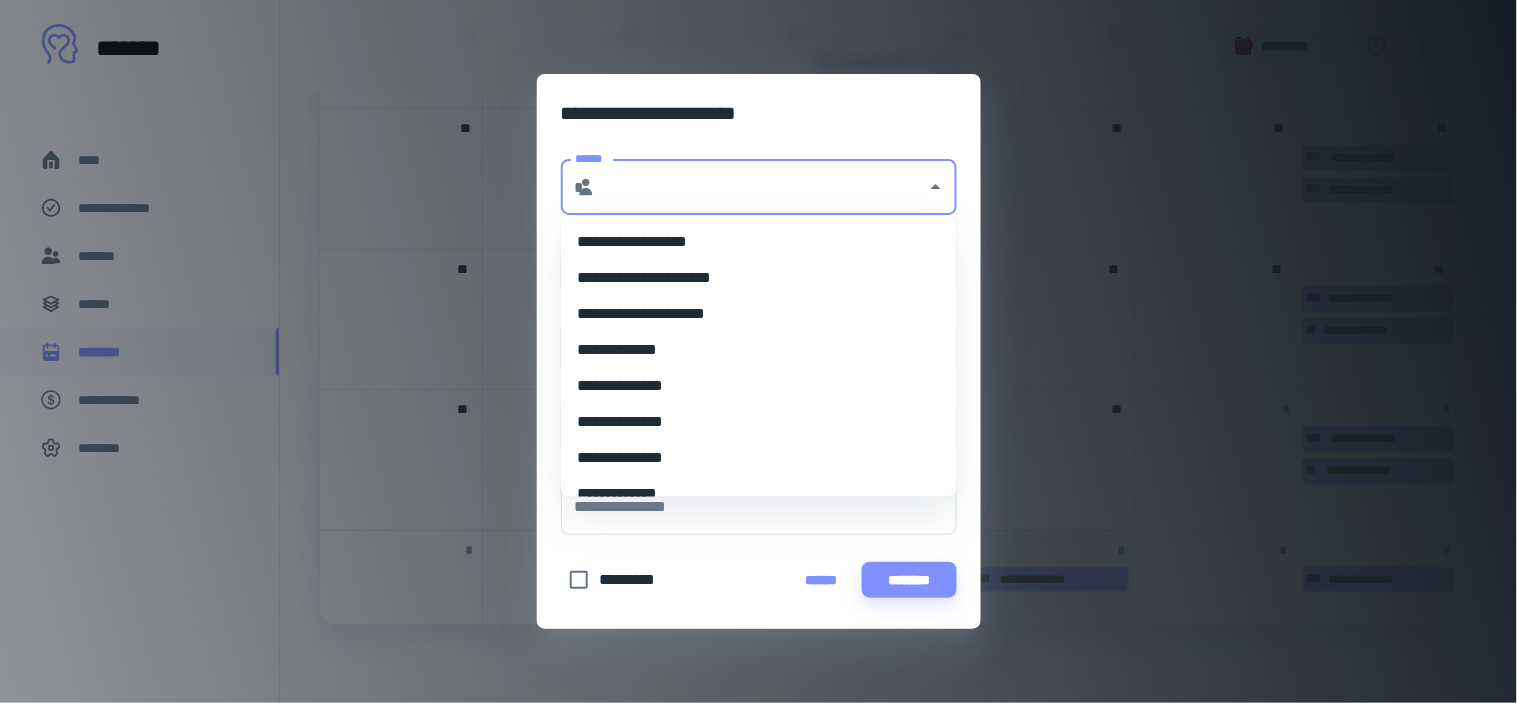 click on "******" at bounding box center [761, 187] 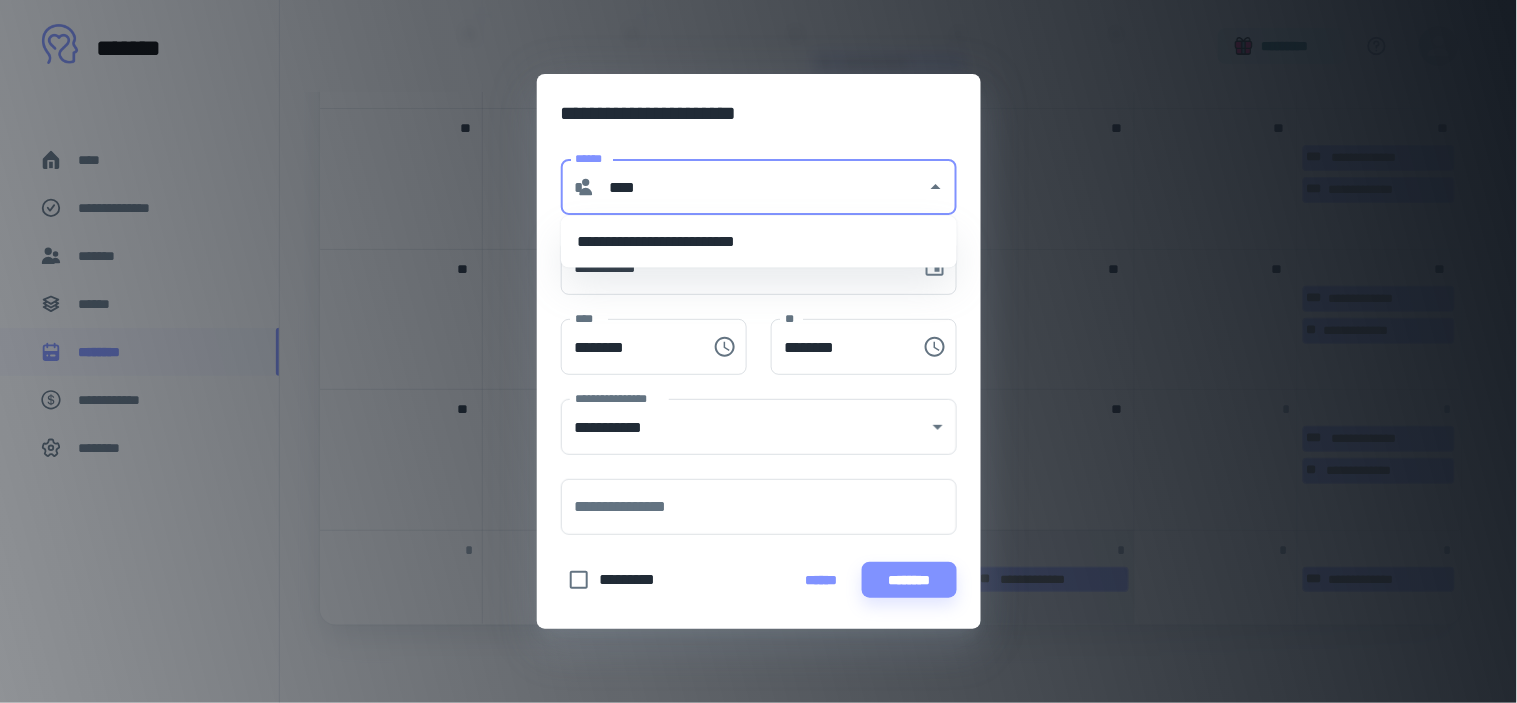 click on "**********" at bounding box center [759, 242] 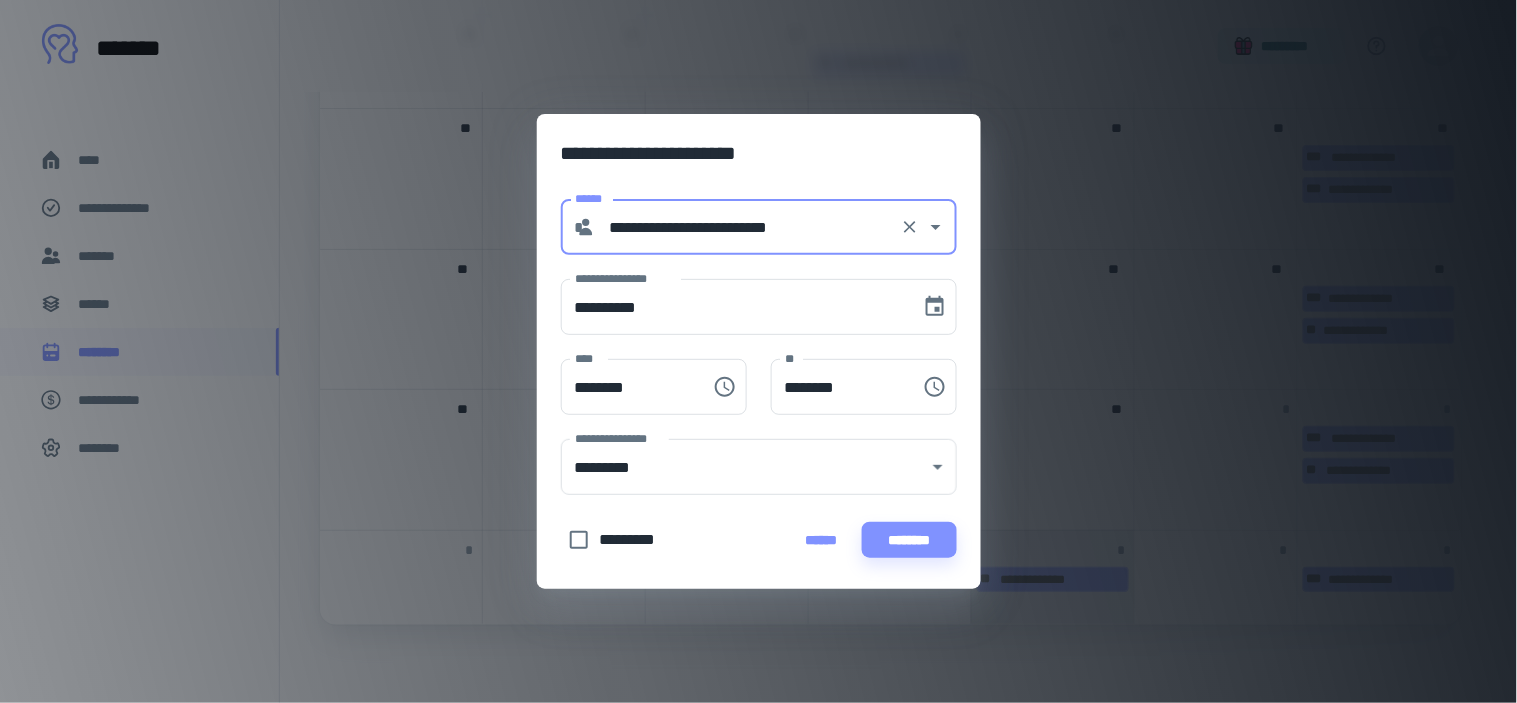 type on "********" 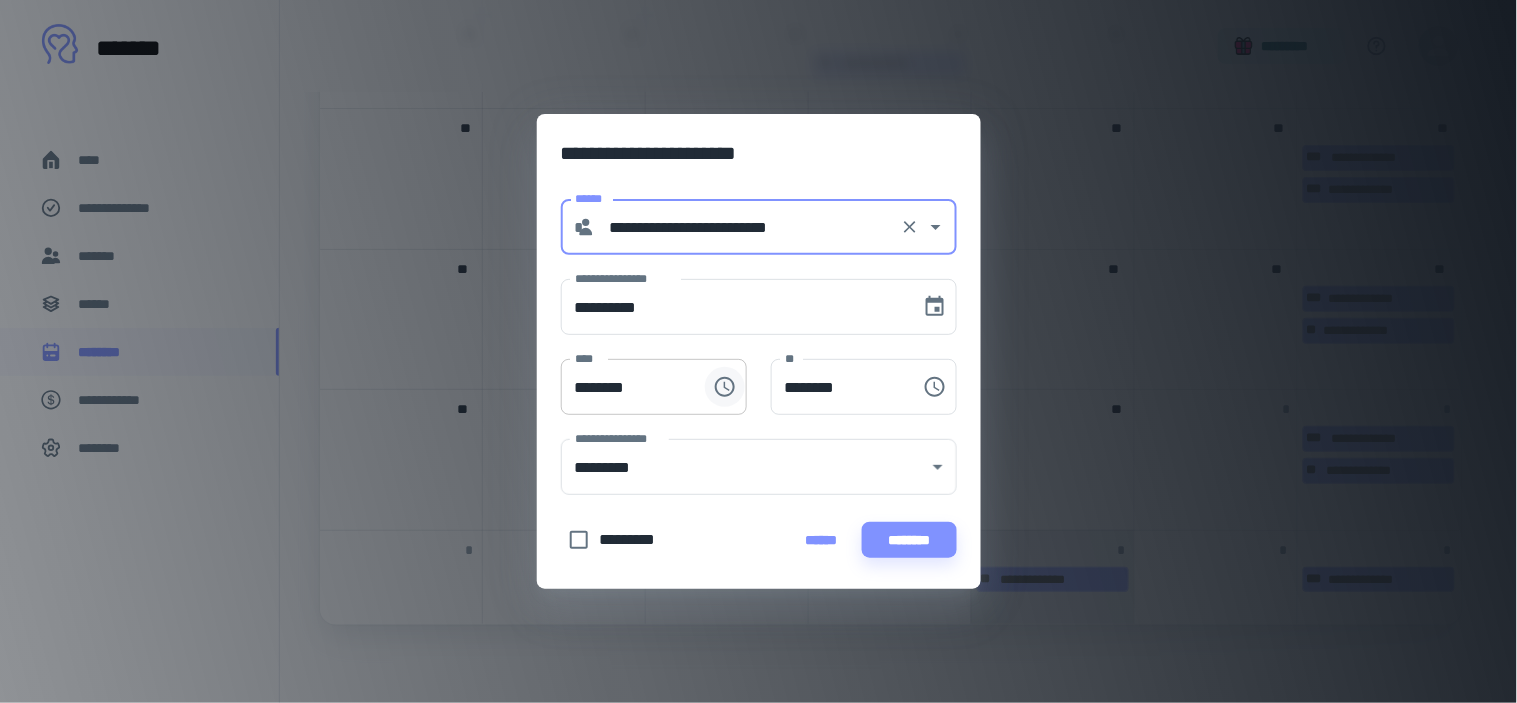 type on "**********" 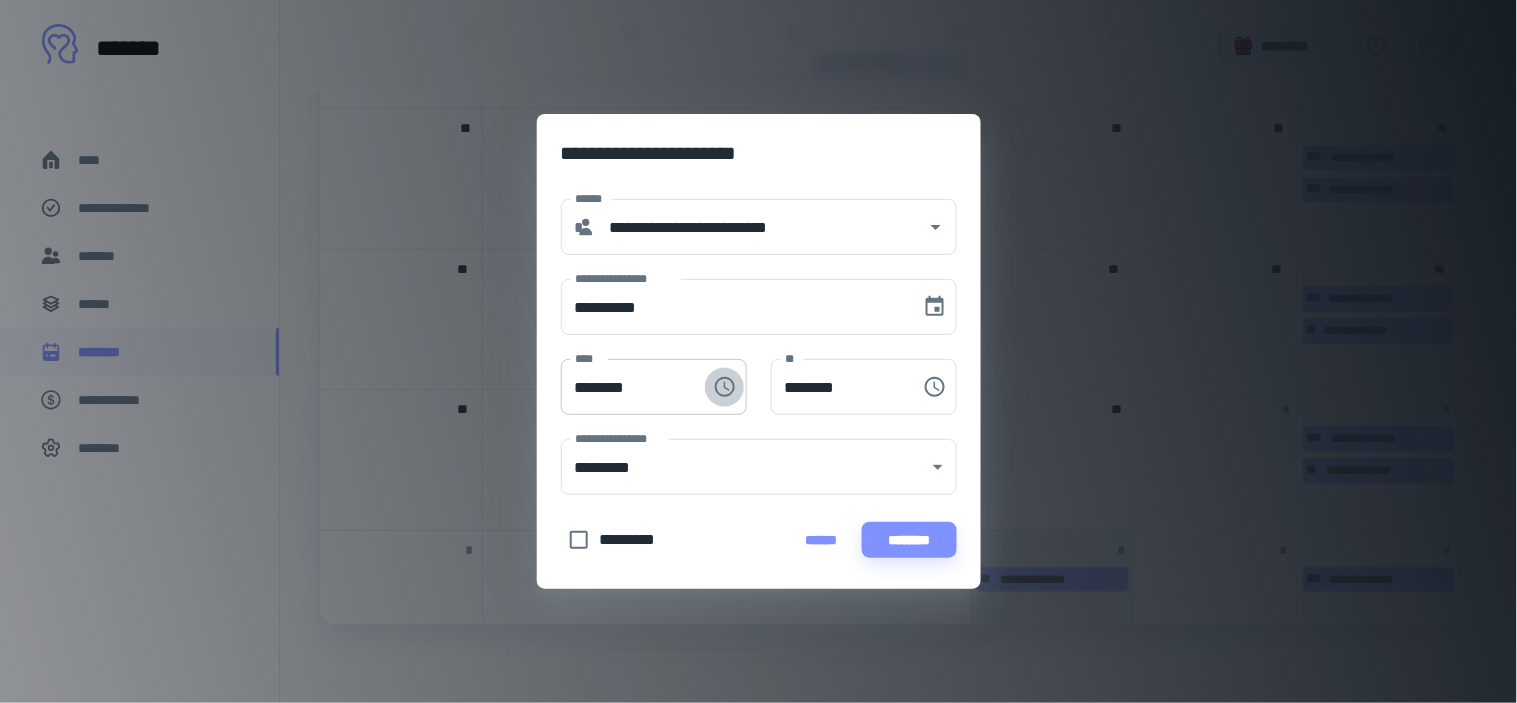 click 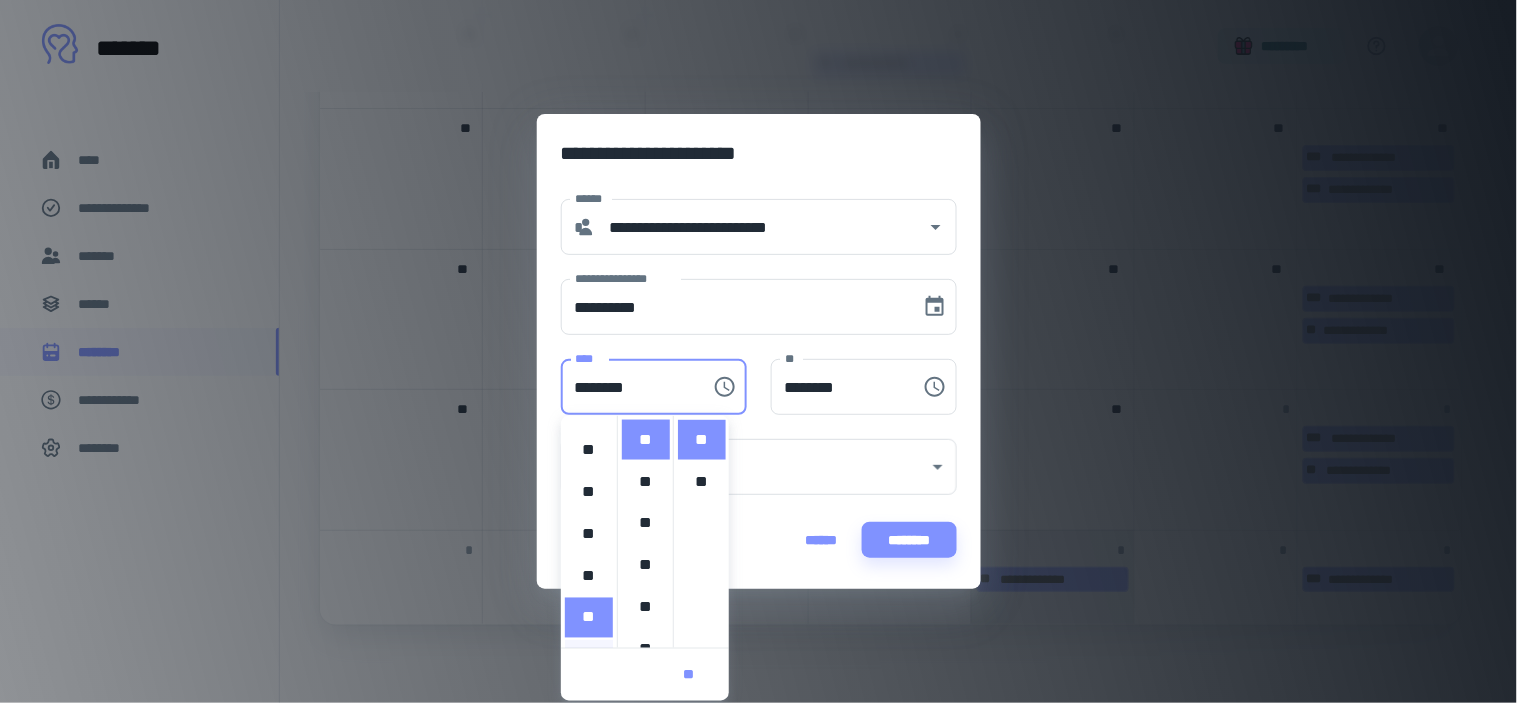 scroll, scrollTop: 227, scrollLeft: 0, axis: vertical 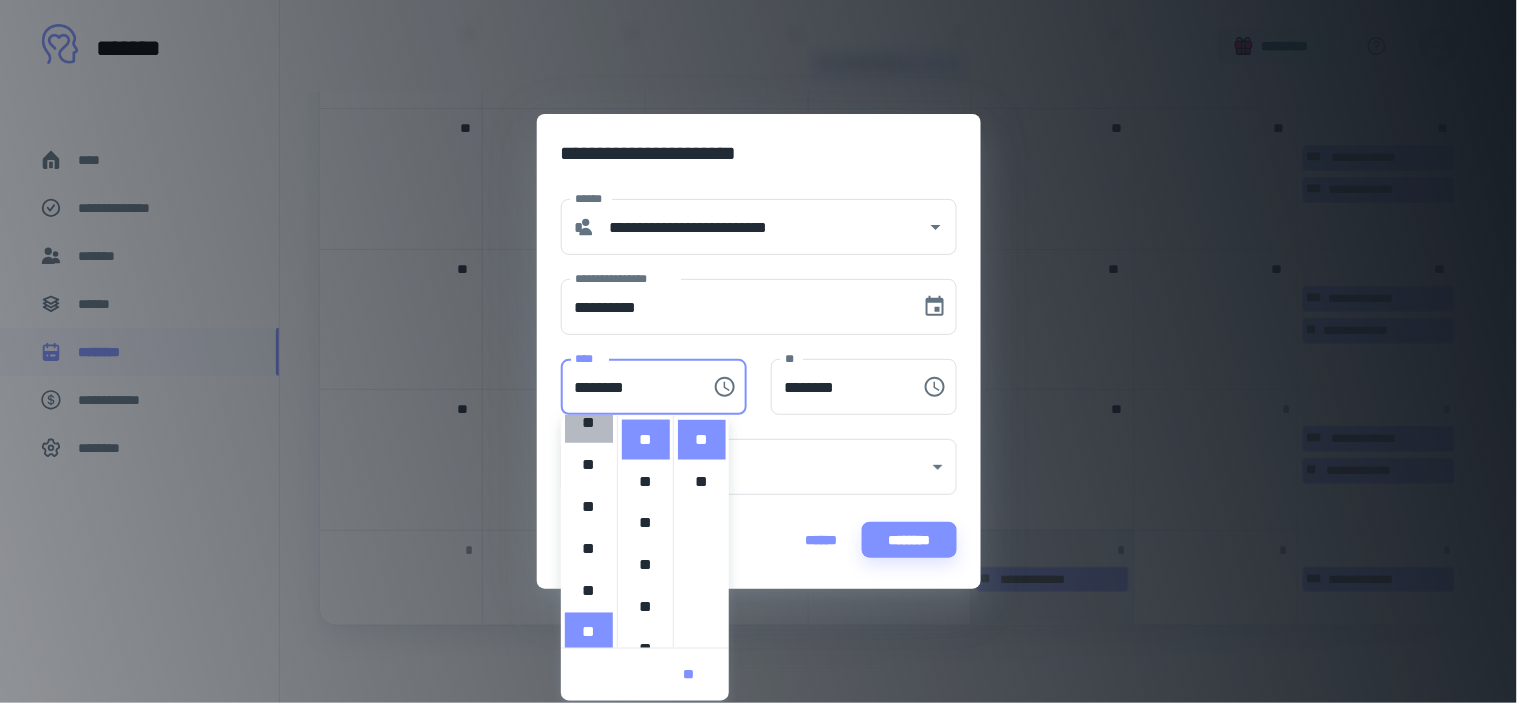 click on "**" at bounding box center (589, 423) 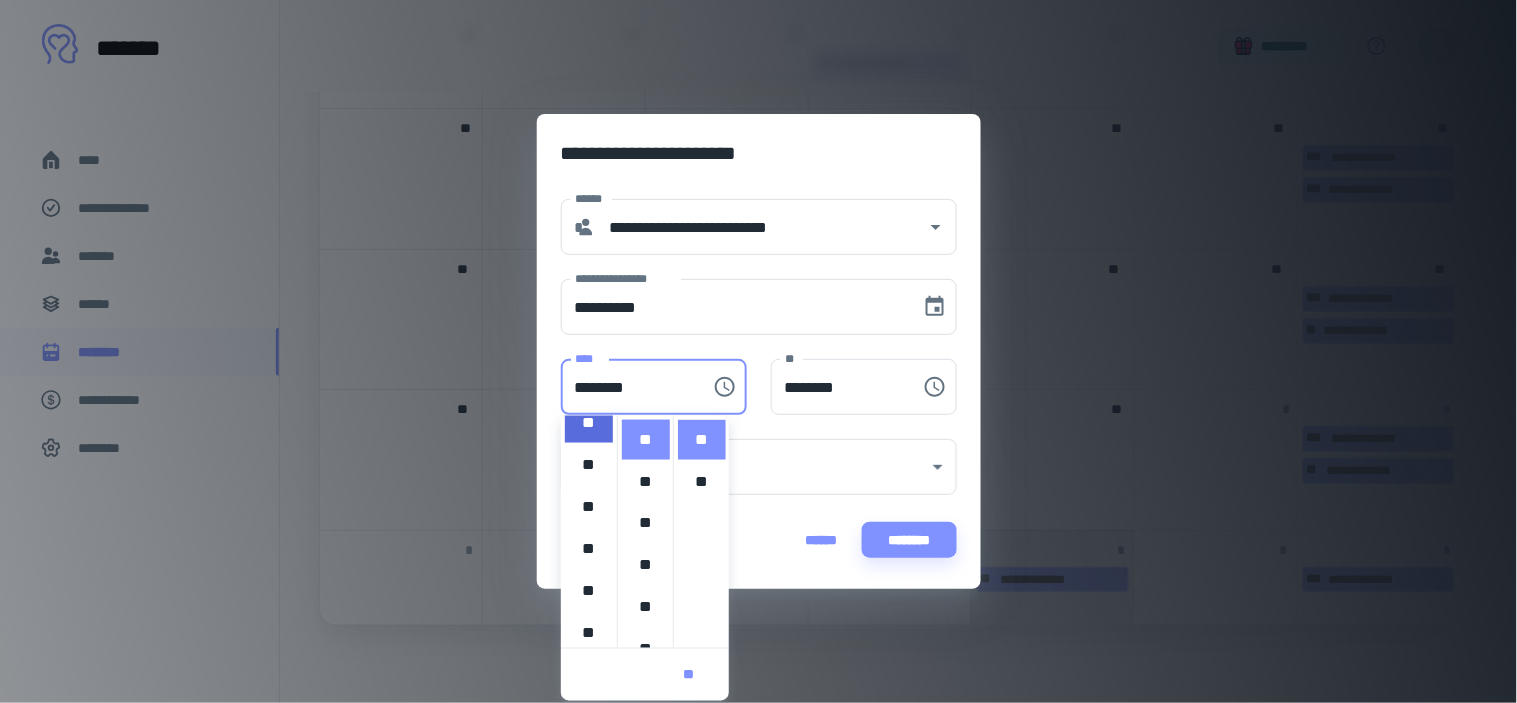 type on "********" 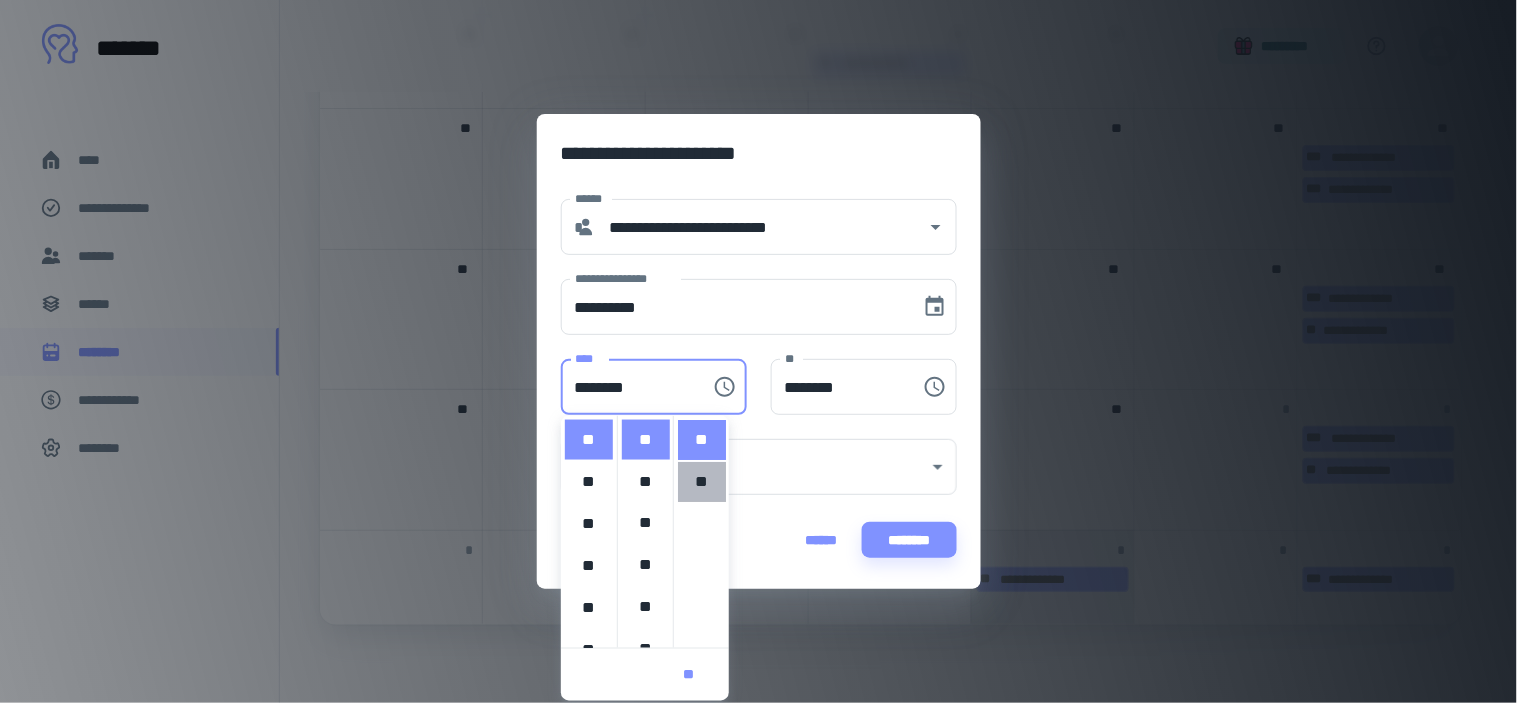 click on "**" at bounding box center [702, 482] 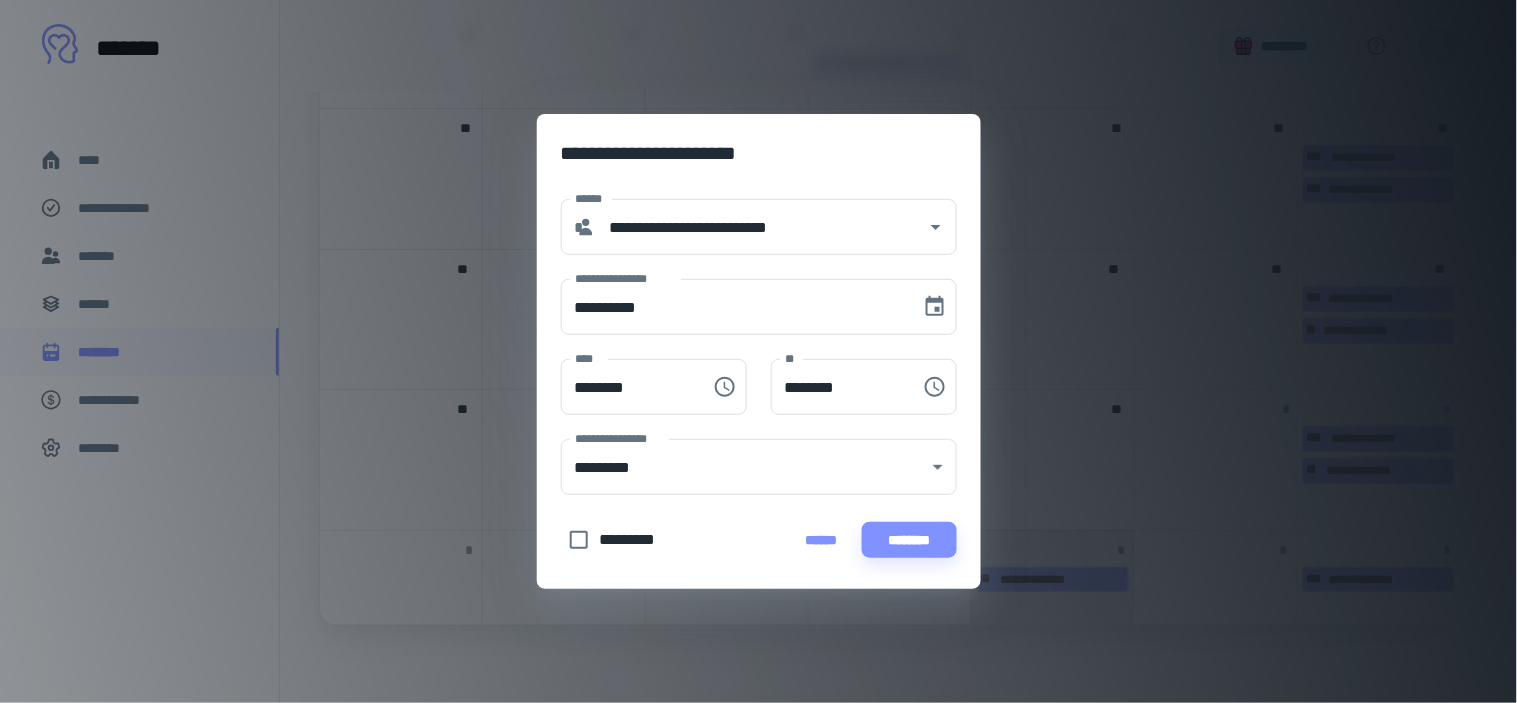 type on "********" 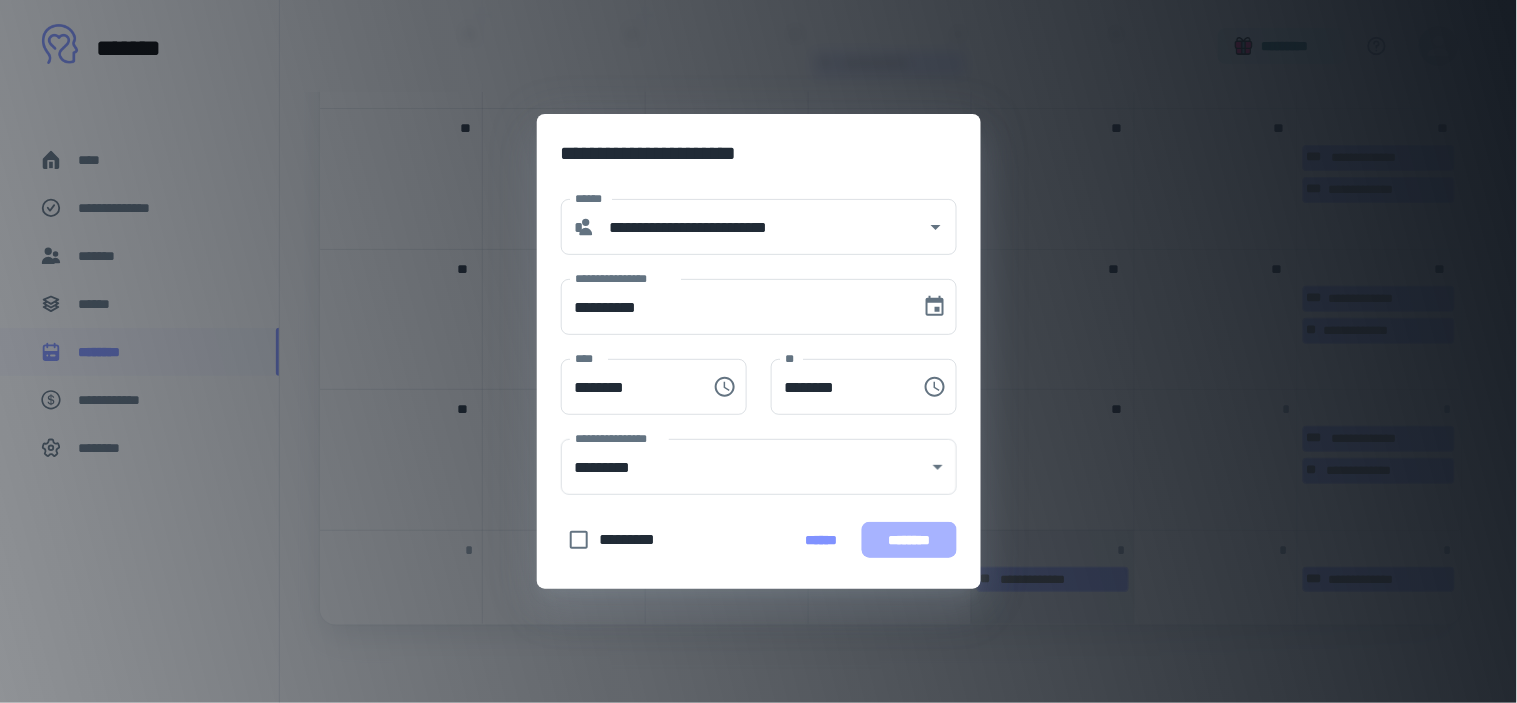 click on "********" at bounding box center [909, 540] 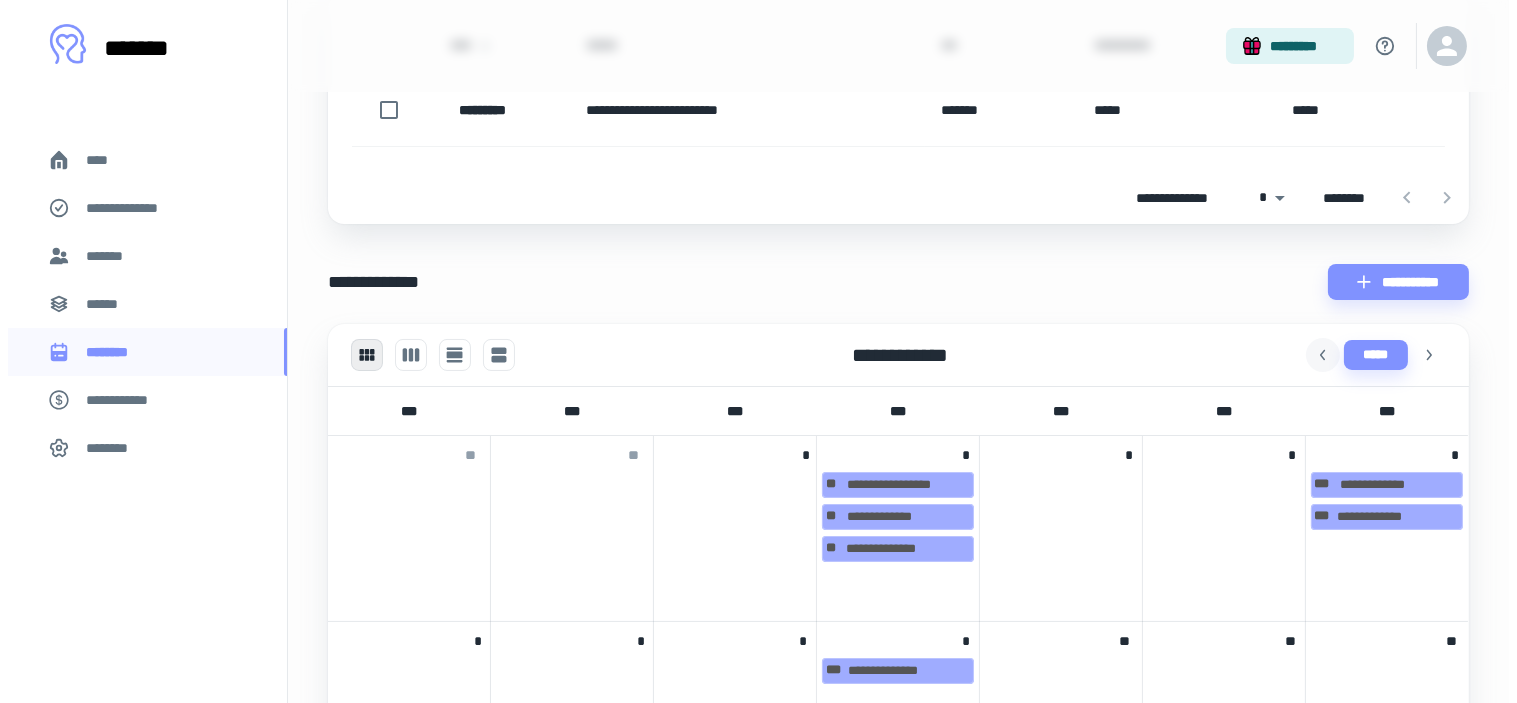 scroll, scrollTop: 0, scrollLeft: 0, axis: both 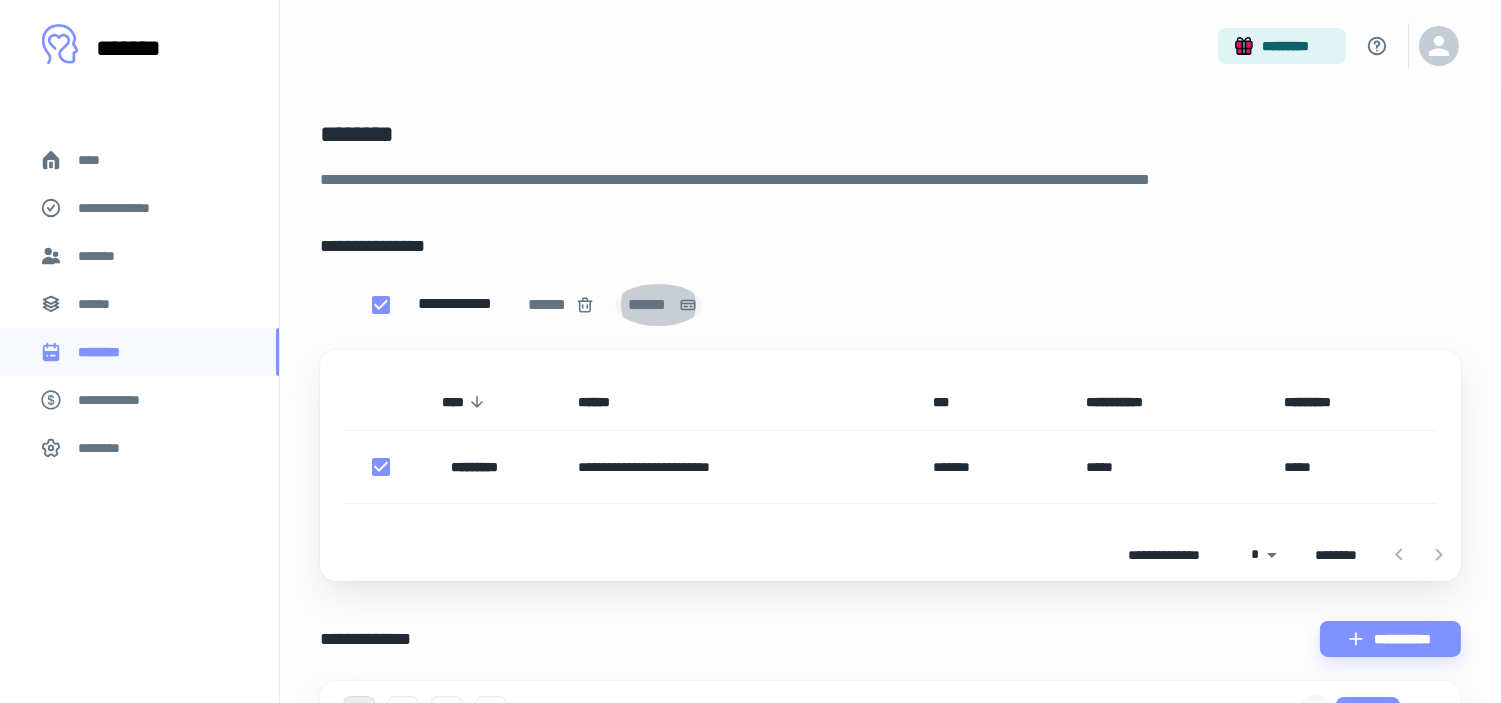 click on "******" at bounding box center (649, 305) 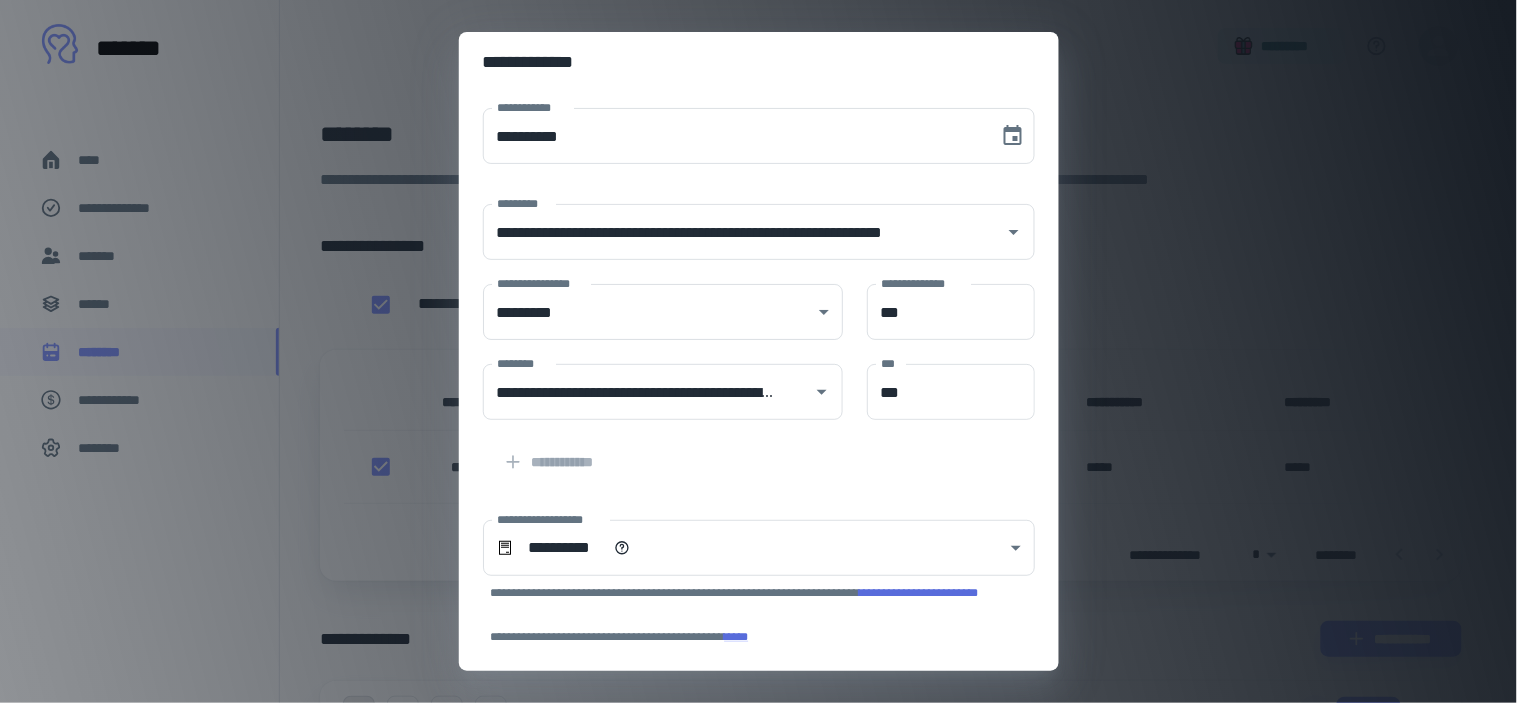 scroll, scrollTop: 152, scrollLeft: 0, axis: vertical 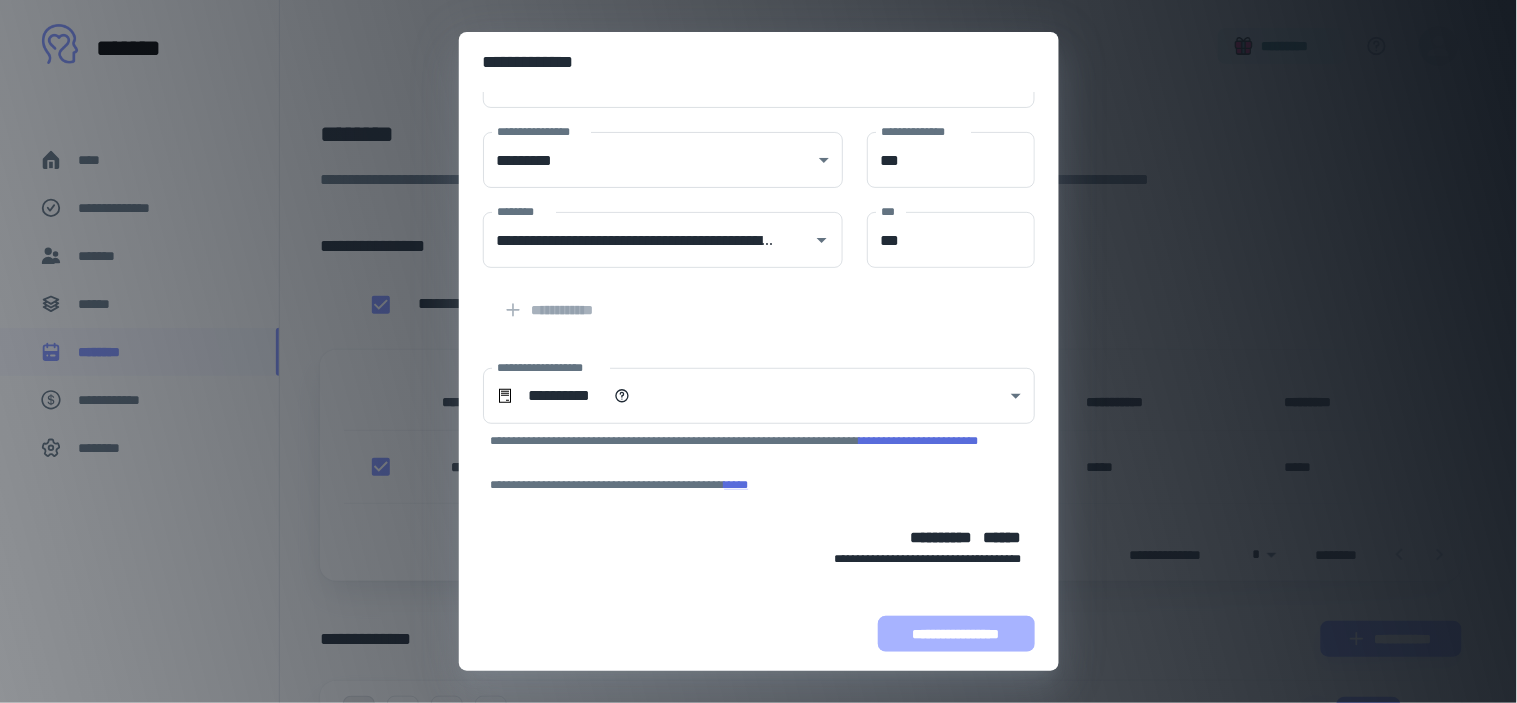 click on "**********" at bounding box center [956, 634] 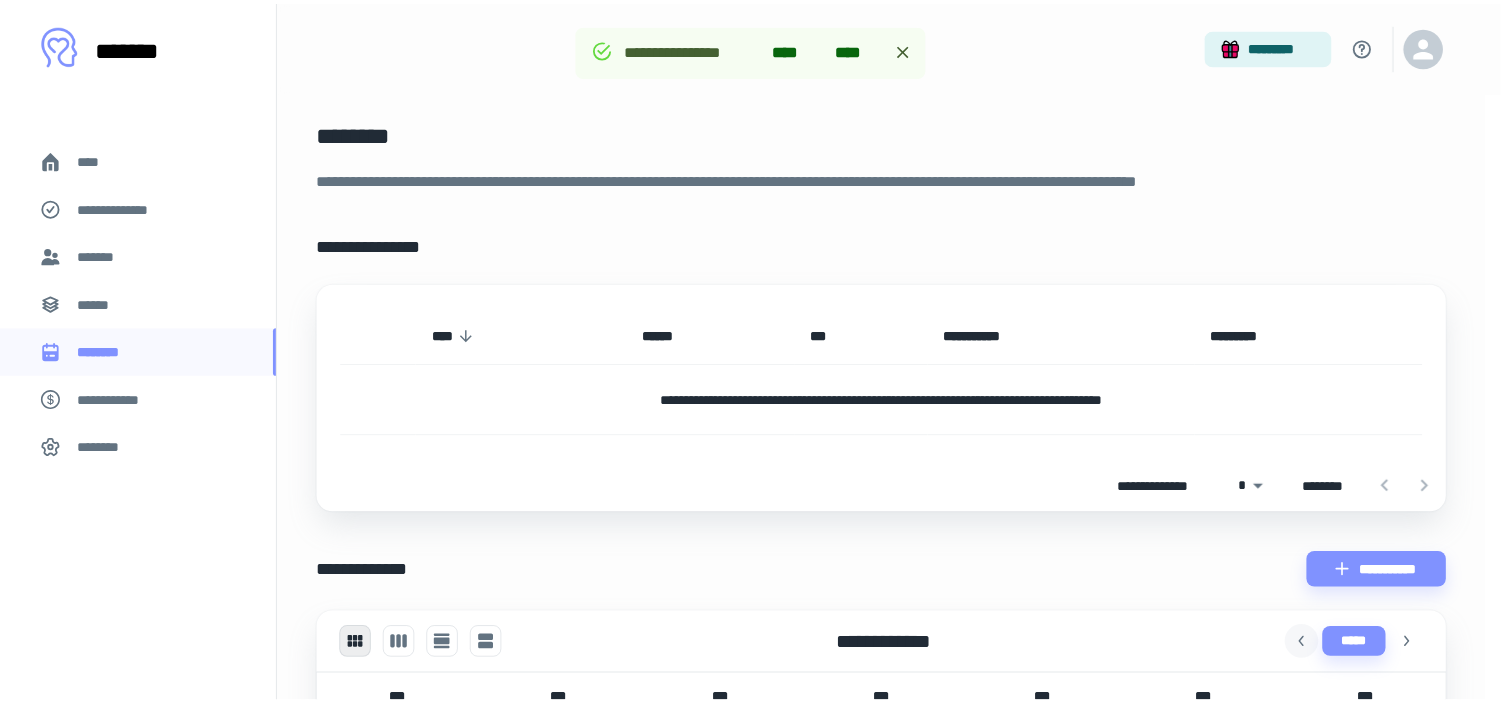 scroll, scrollTop: 277, scrollLeft: 0, axis: vertical 